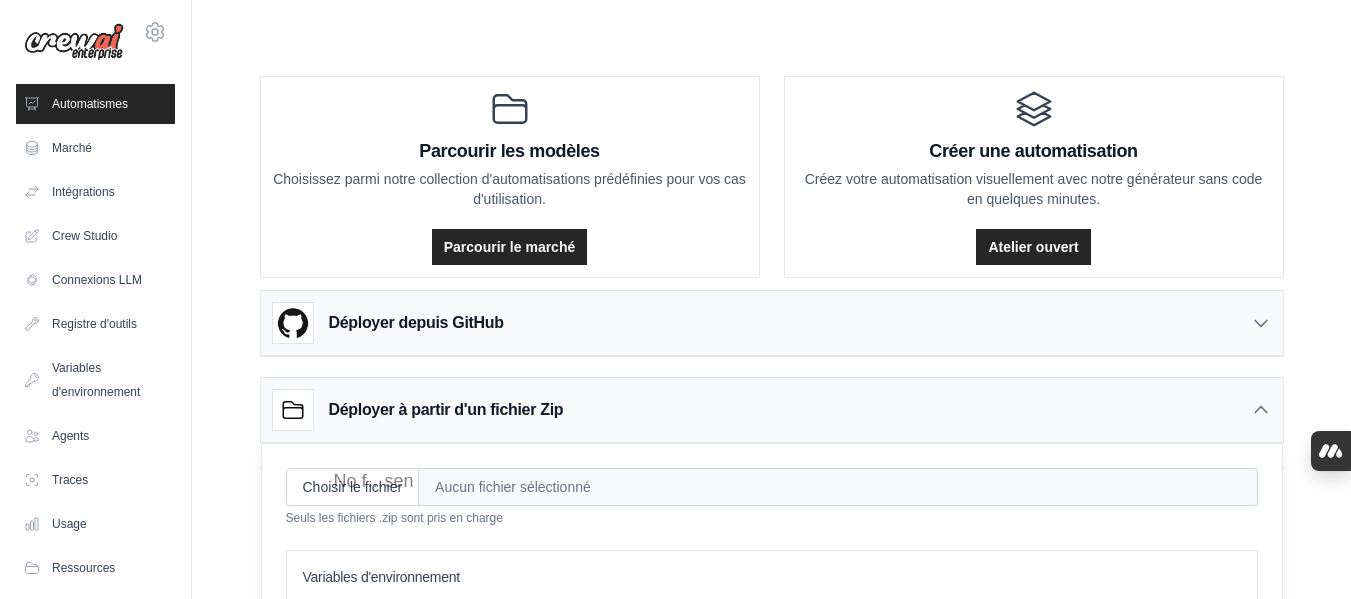 scroll, scrollTop: 0, scrollLeft: 0, axis: both 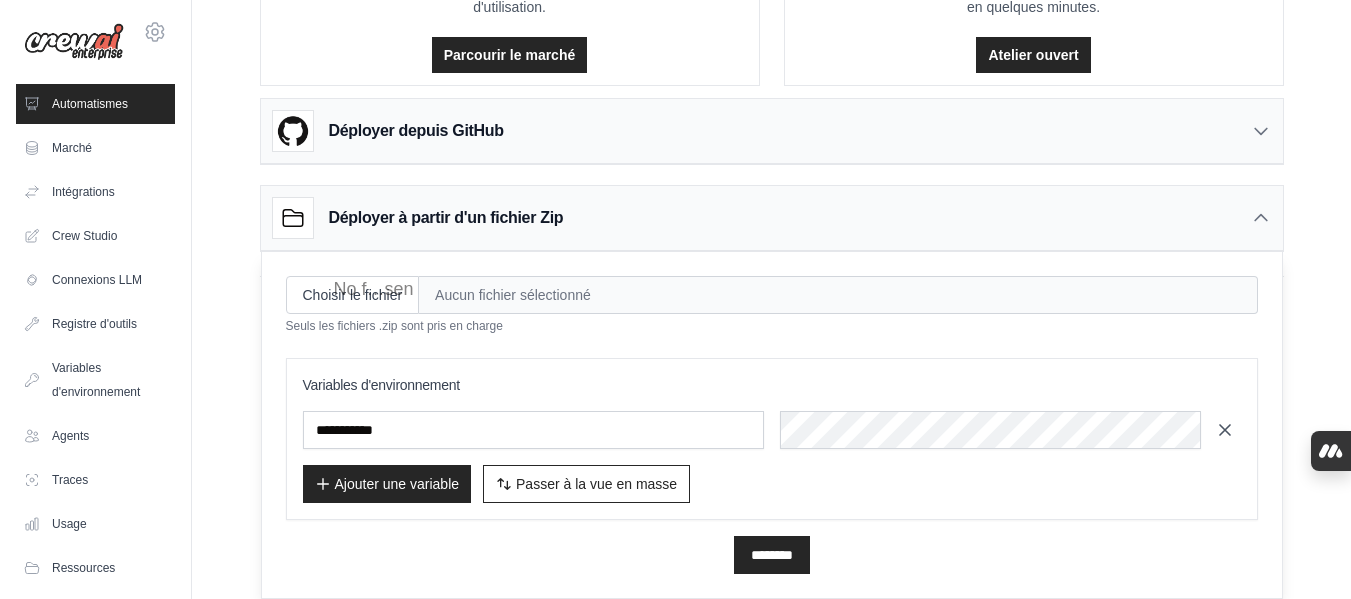 click 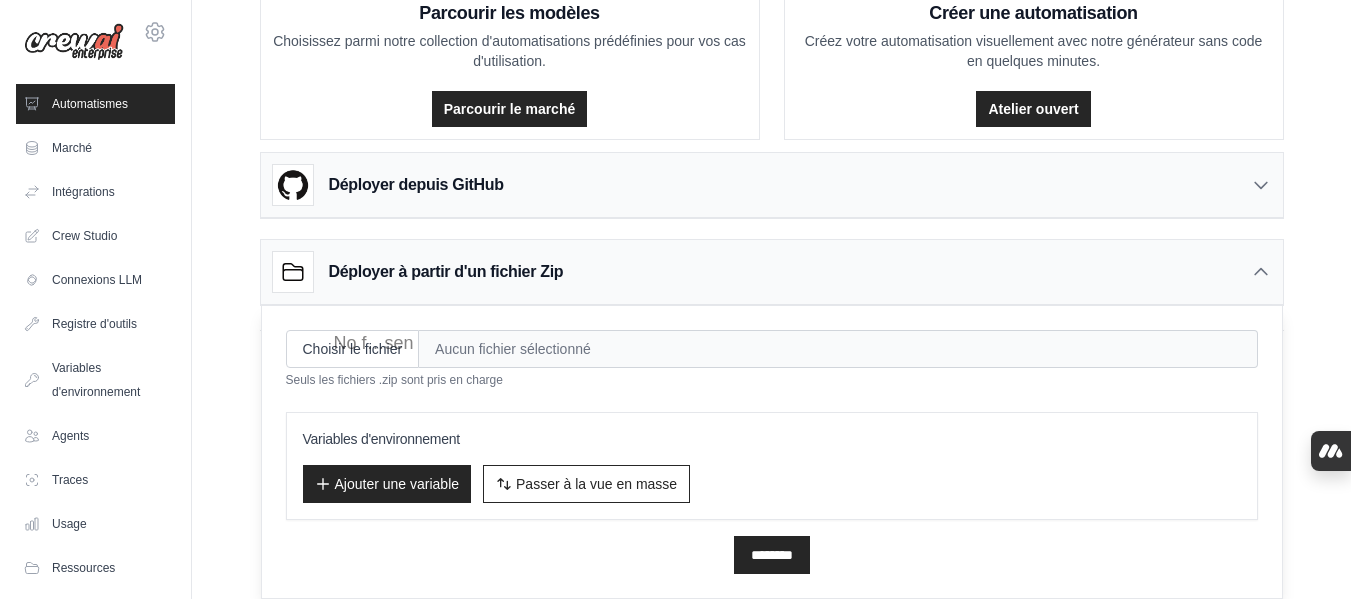 scroll, scrollTop: 138, scrollLeft: 0, axis: vertical 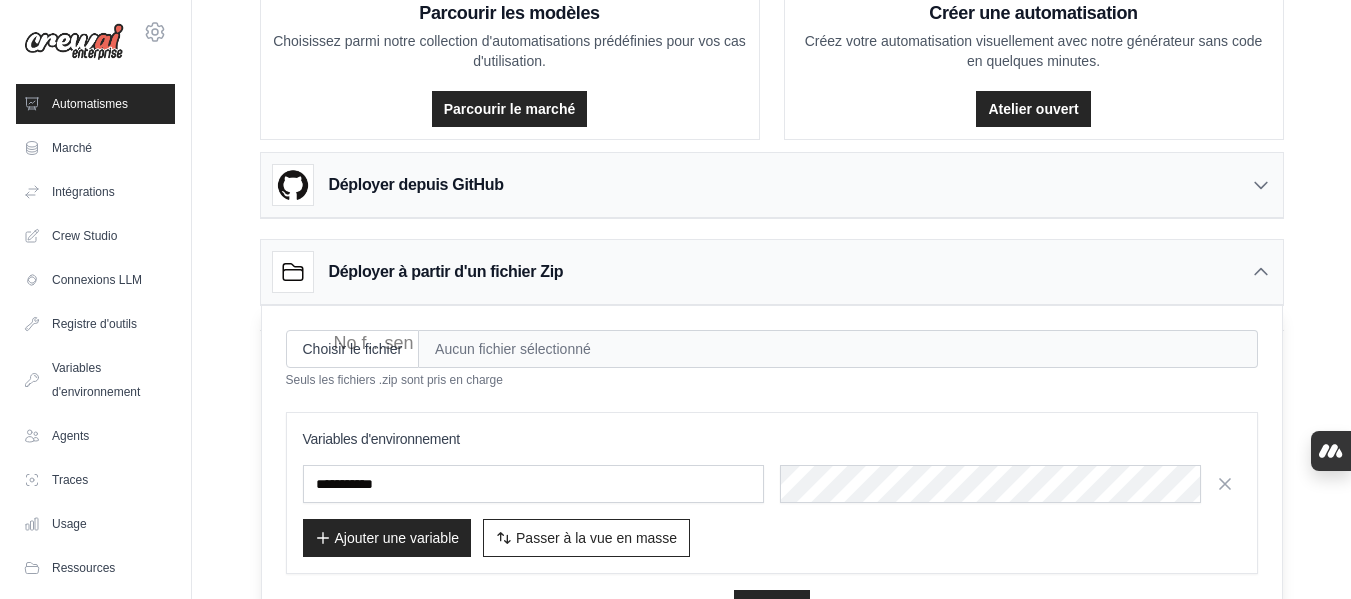click at bounding box center (533, 484) 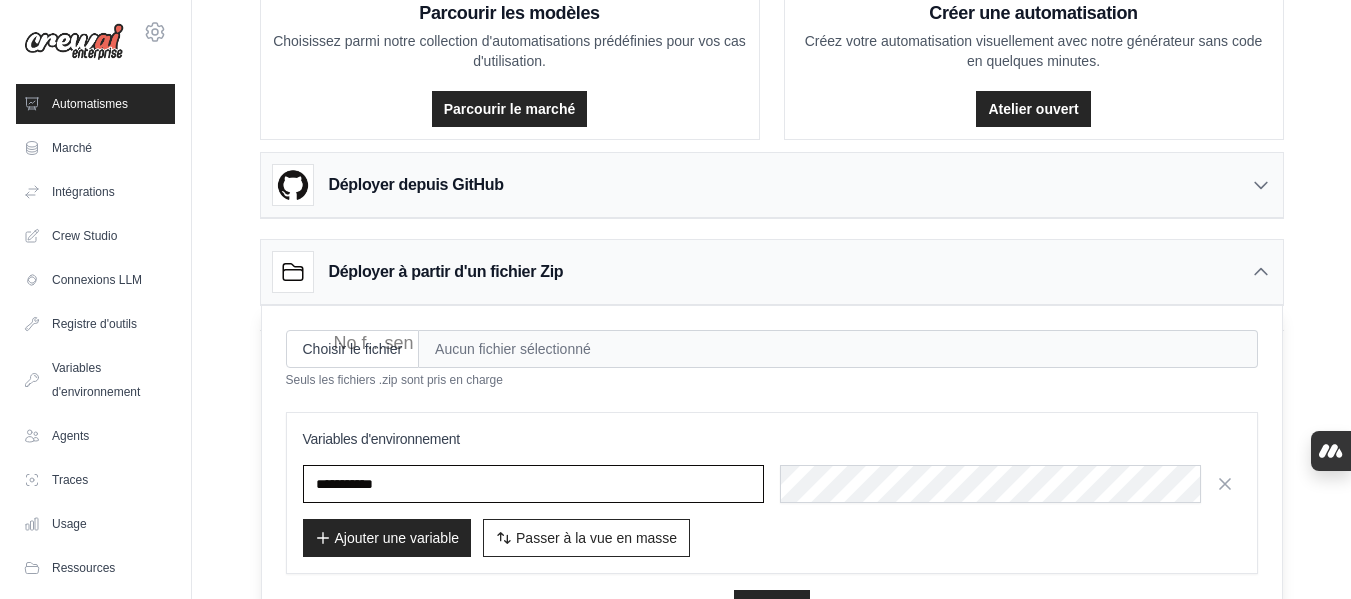 drag, startPoint x: 400, startPoint y: 480, endPoint x: 309, endPoint y: 479, distance: 91.00549 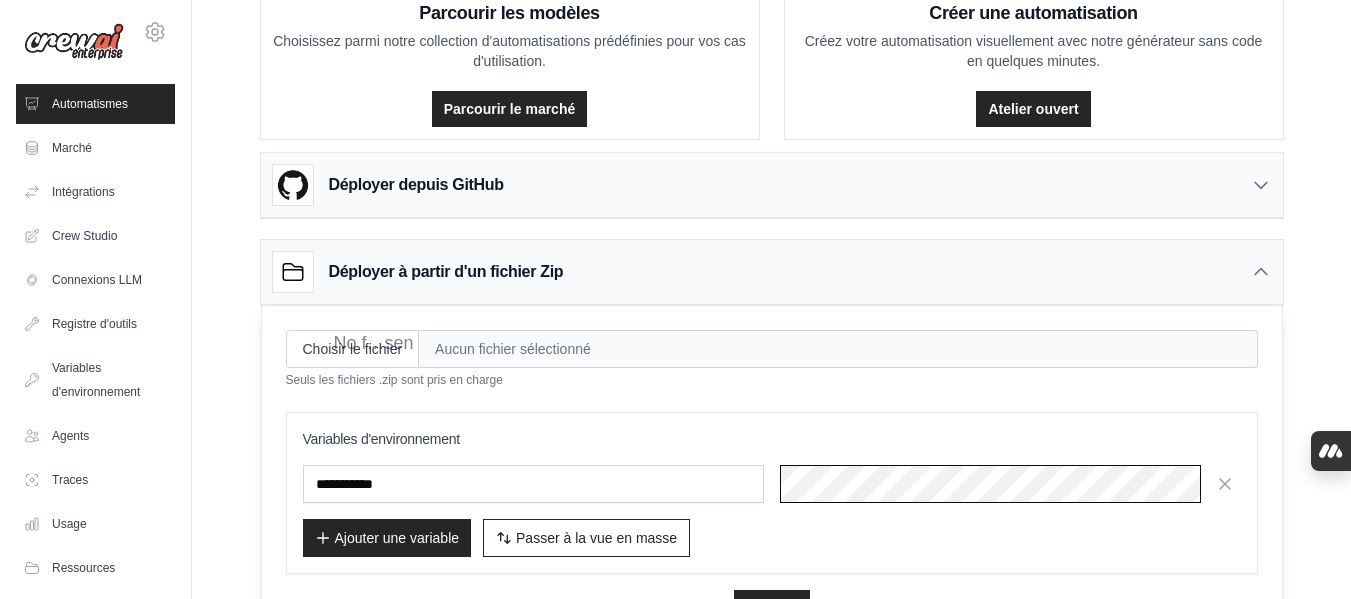 click at bounding box center [772, 484] 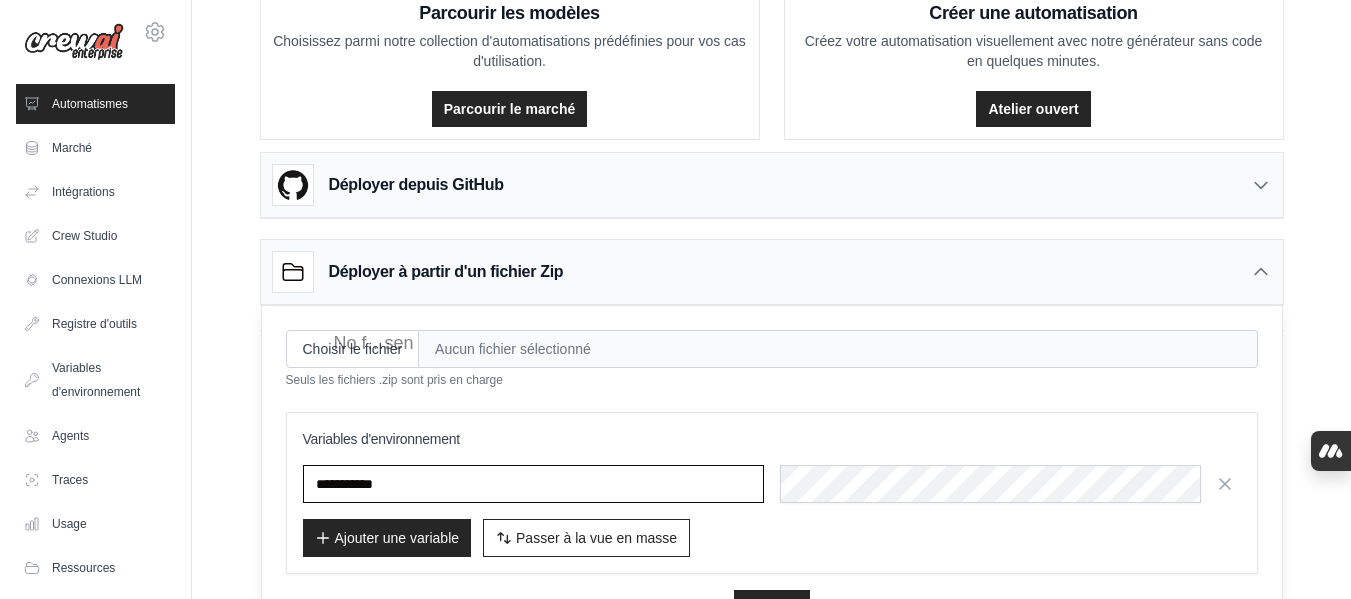 click at bounding box center (533, 484) 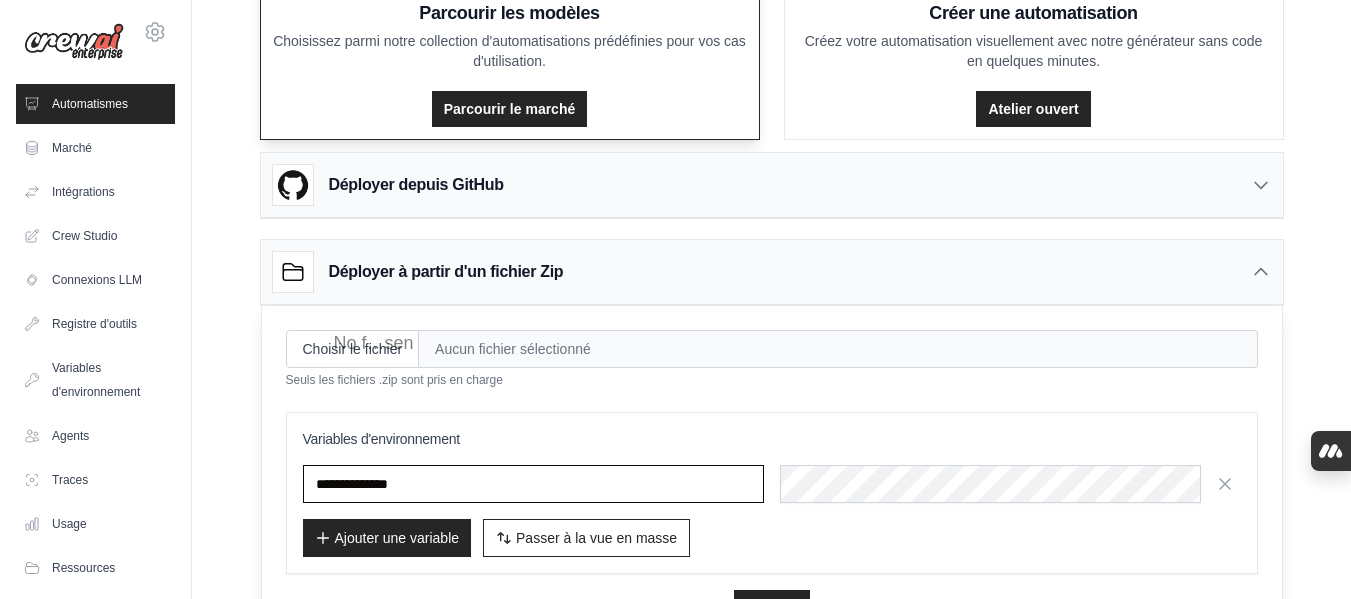 type on "**********" 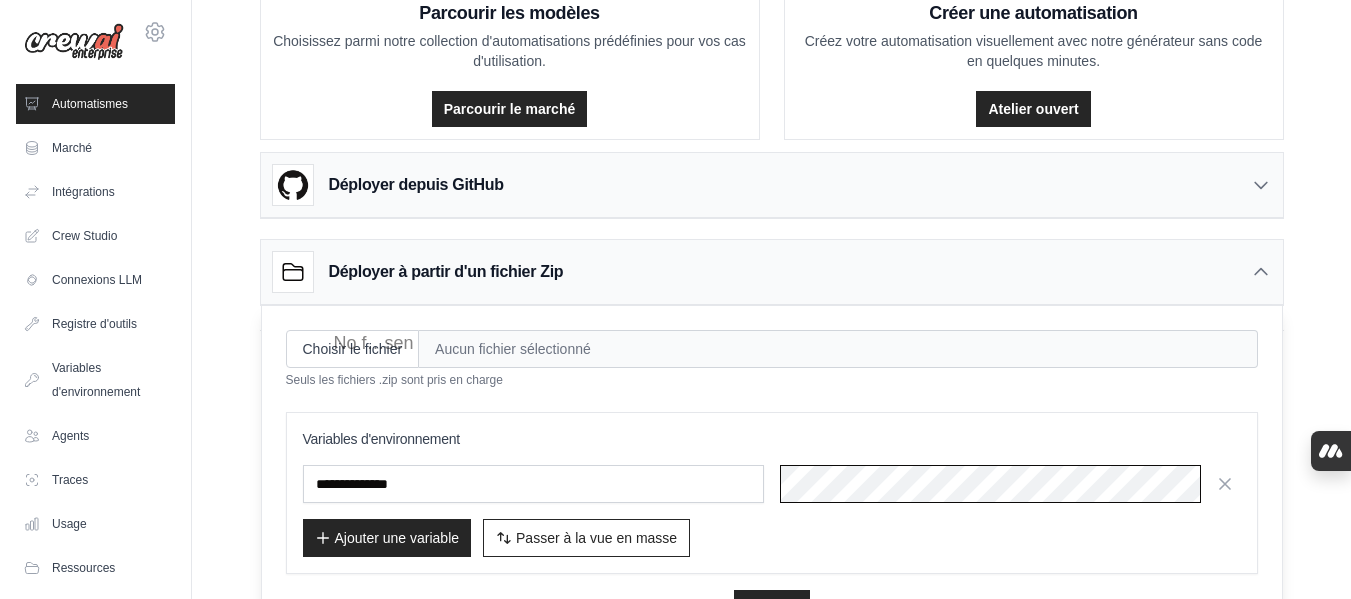 scroll, scrollTop: 0, scrollLeft: 867, axis: horizontal 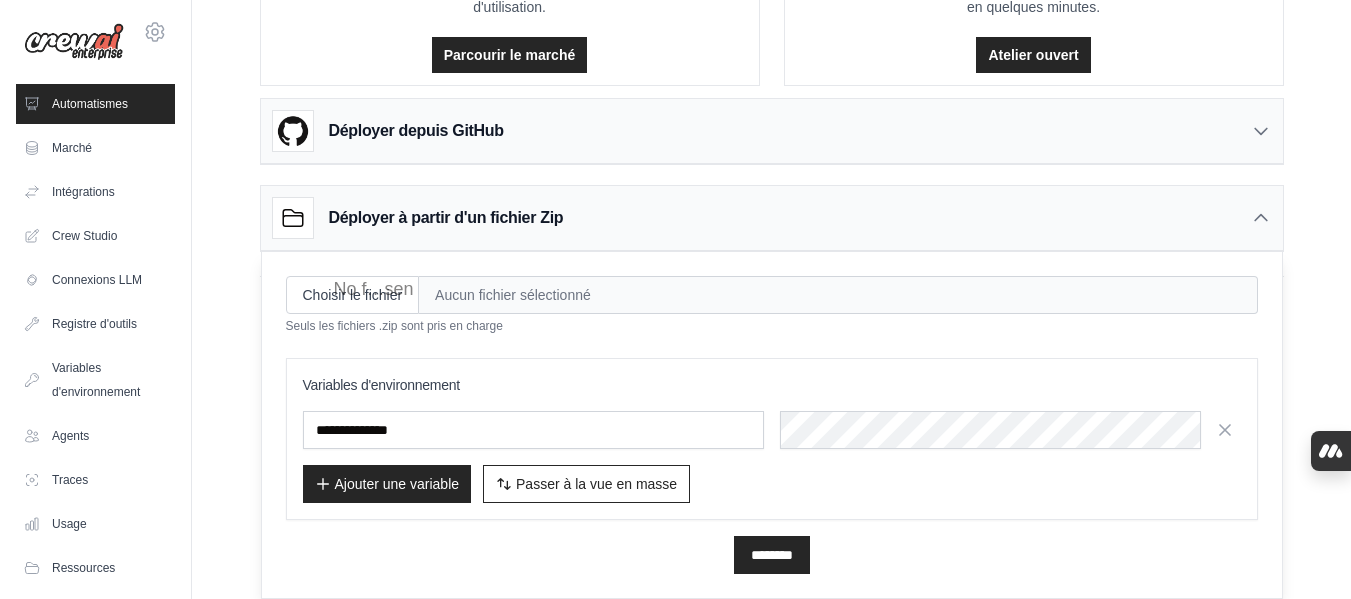 click on "Ajouter une variable" at bounding box center [397, 484] 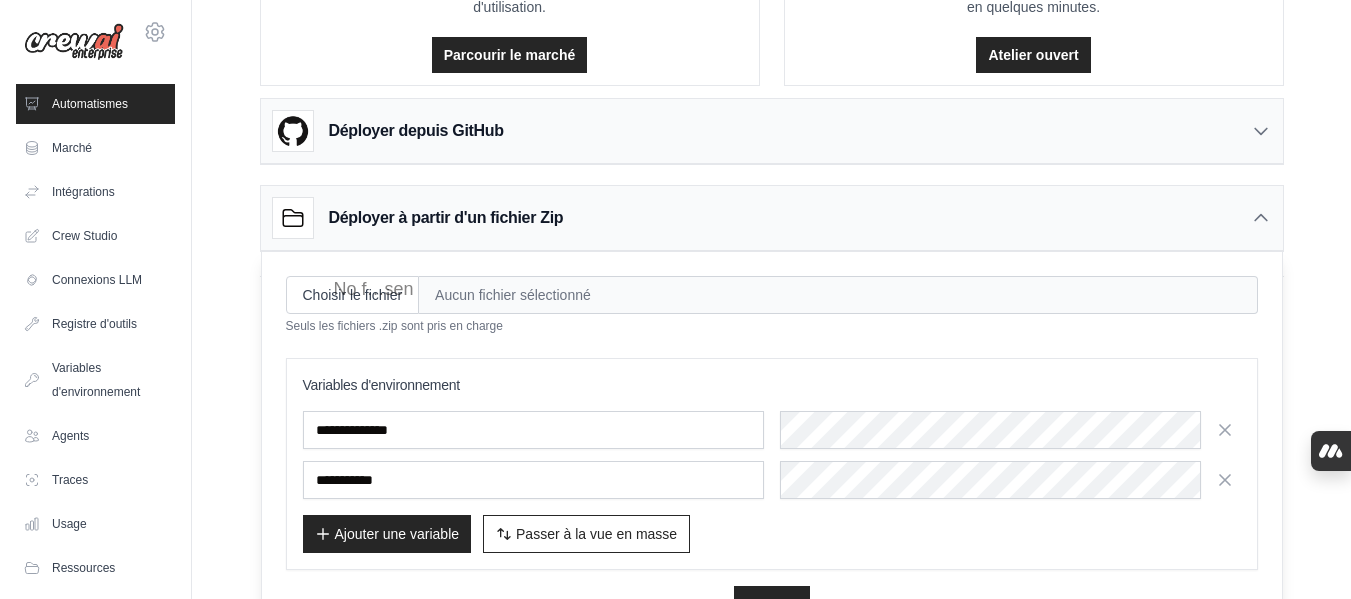 click at bounding box center (533, 480) 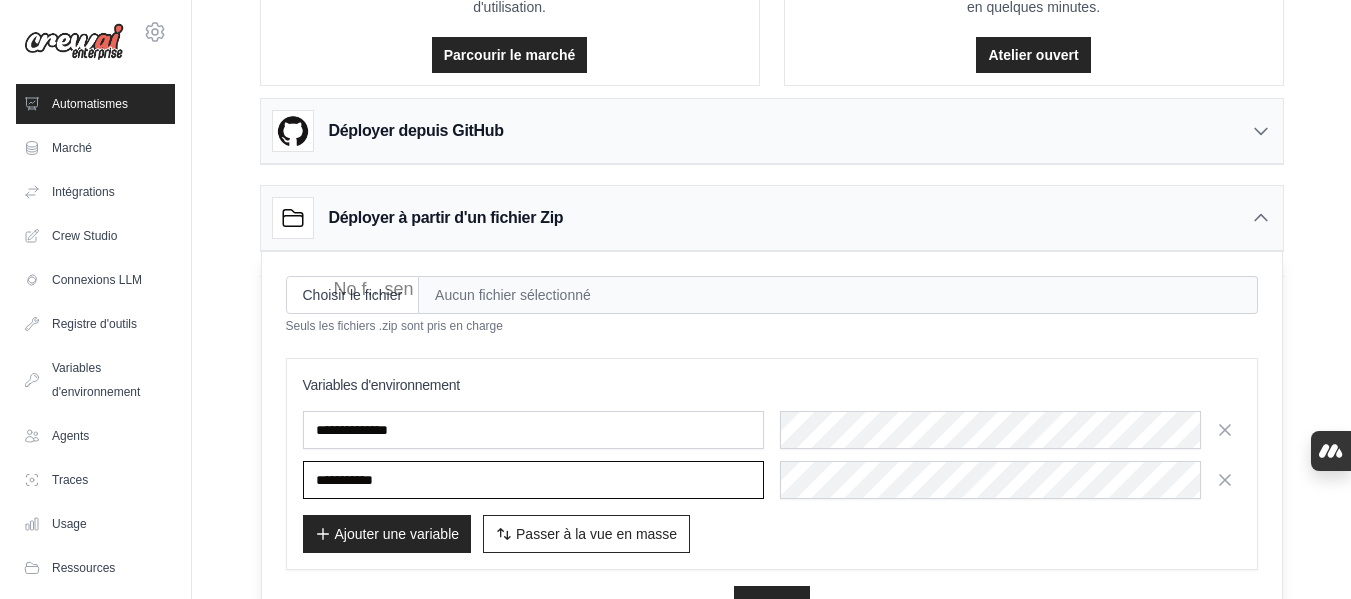click at bounding box center [533, 480] 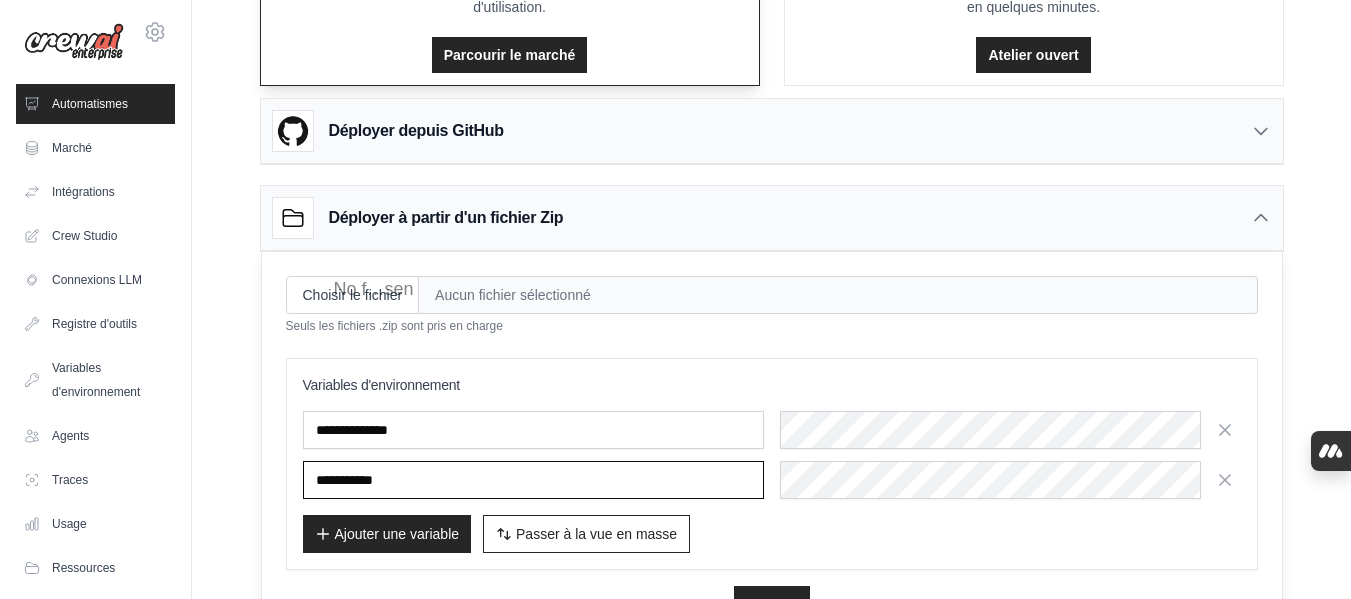 type on "**********" 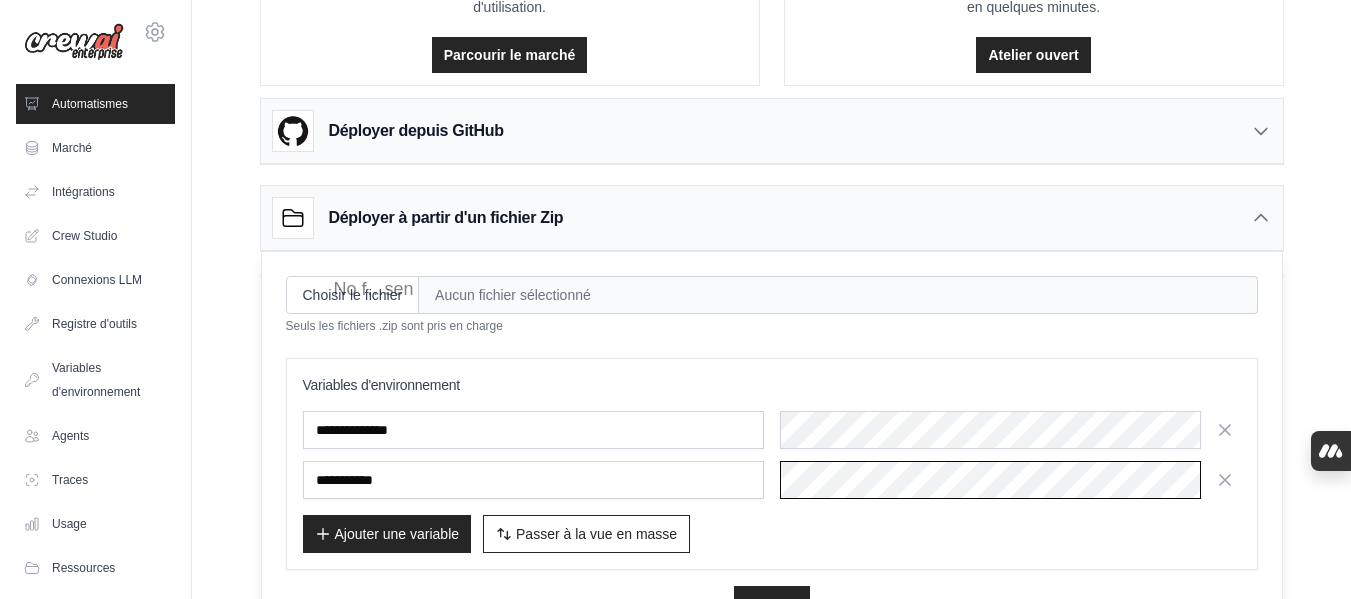scroll, scrollTop: 242, scrollLeft: 0, axis: vertical 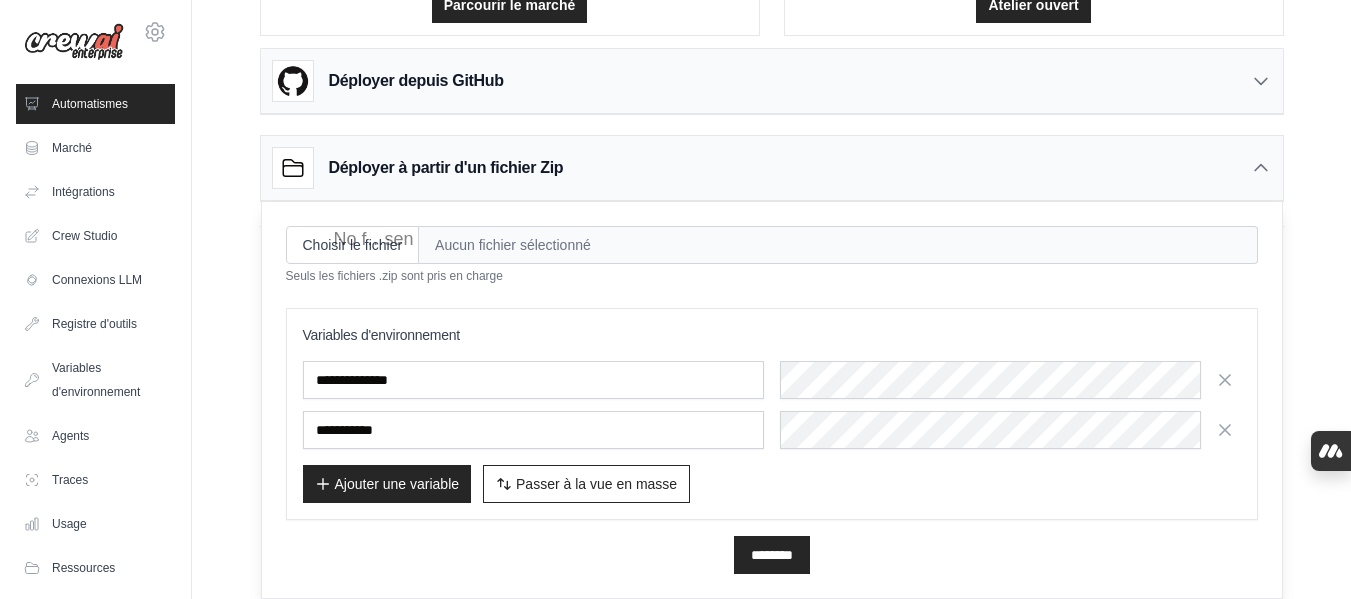 click on "Ajouter une variable" at bounding box center (397, 484) 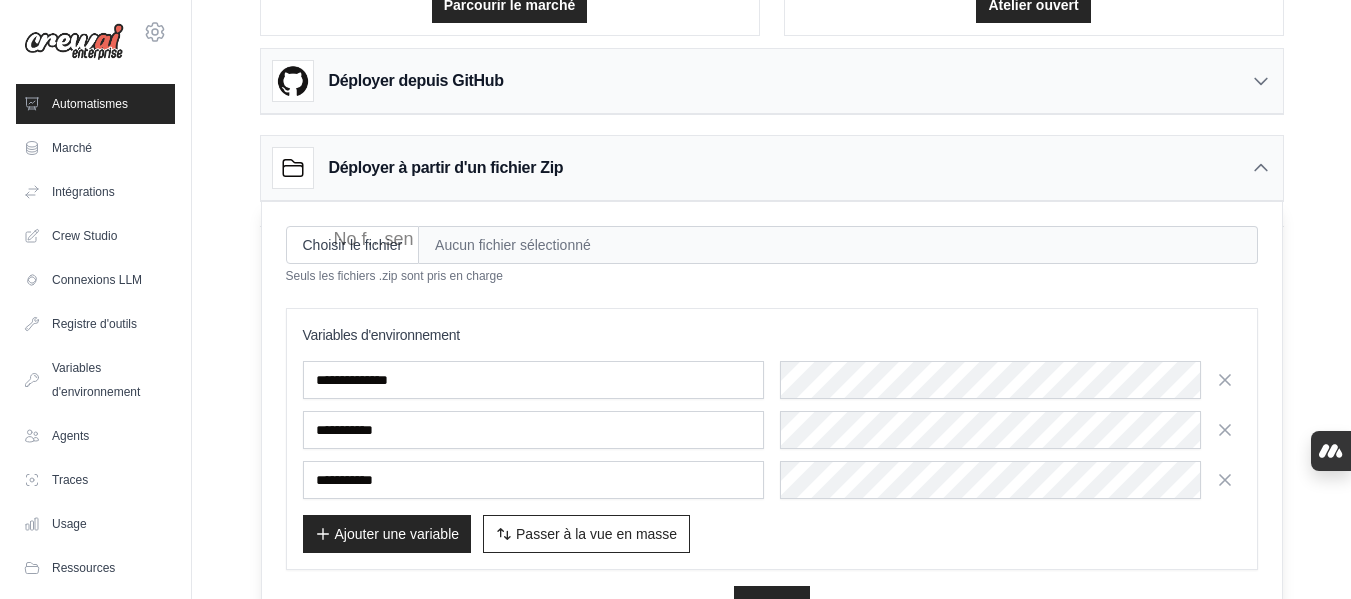 click at bounding box center (533, 480) 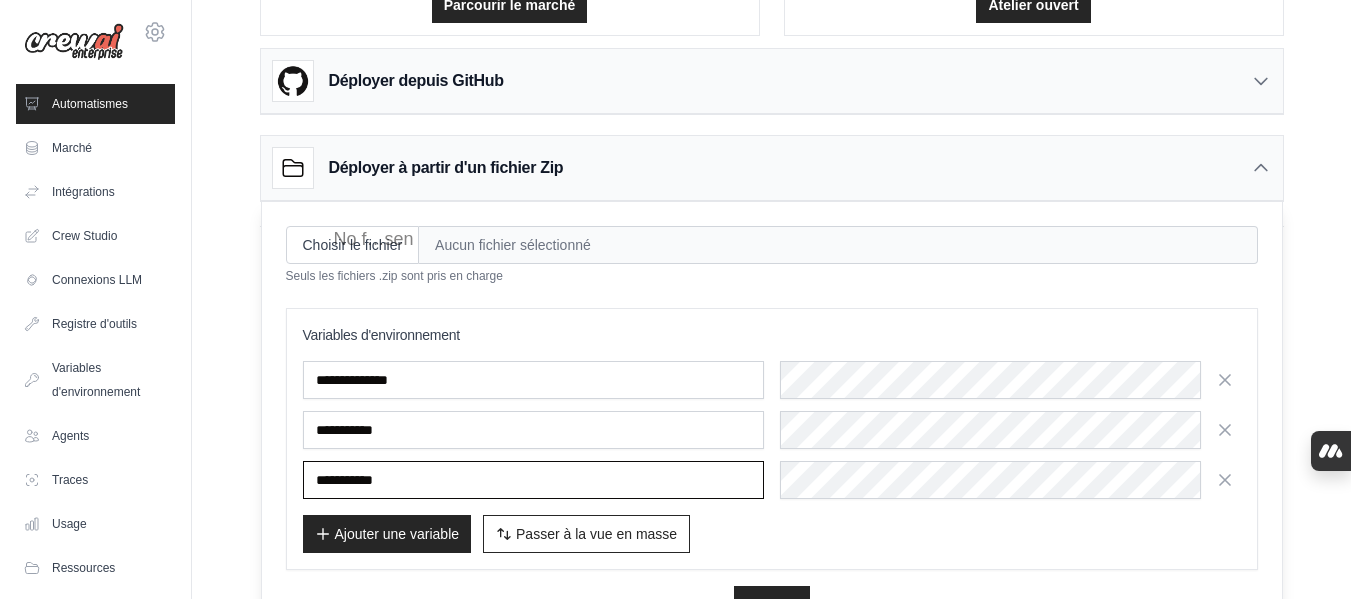 click at bounding box center (533, 480) 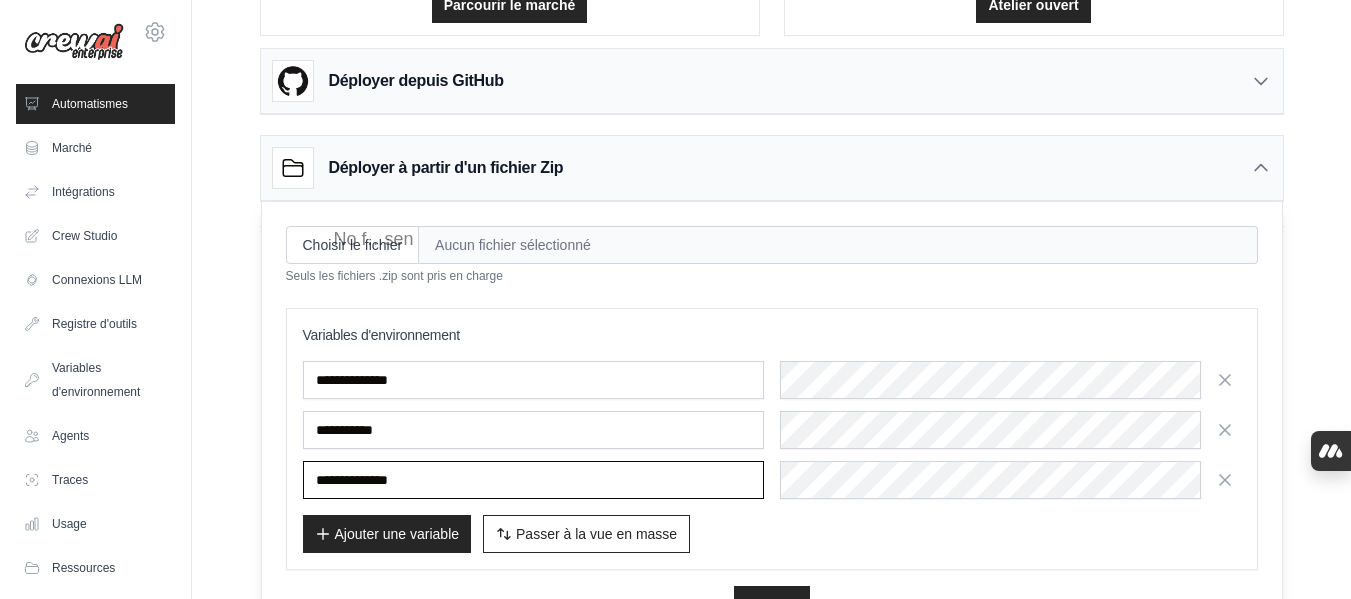 type on "**********" 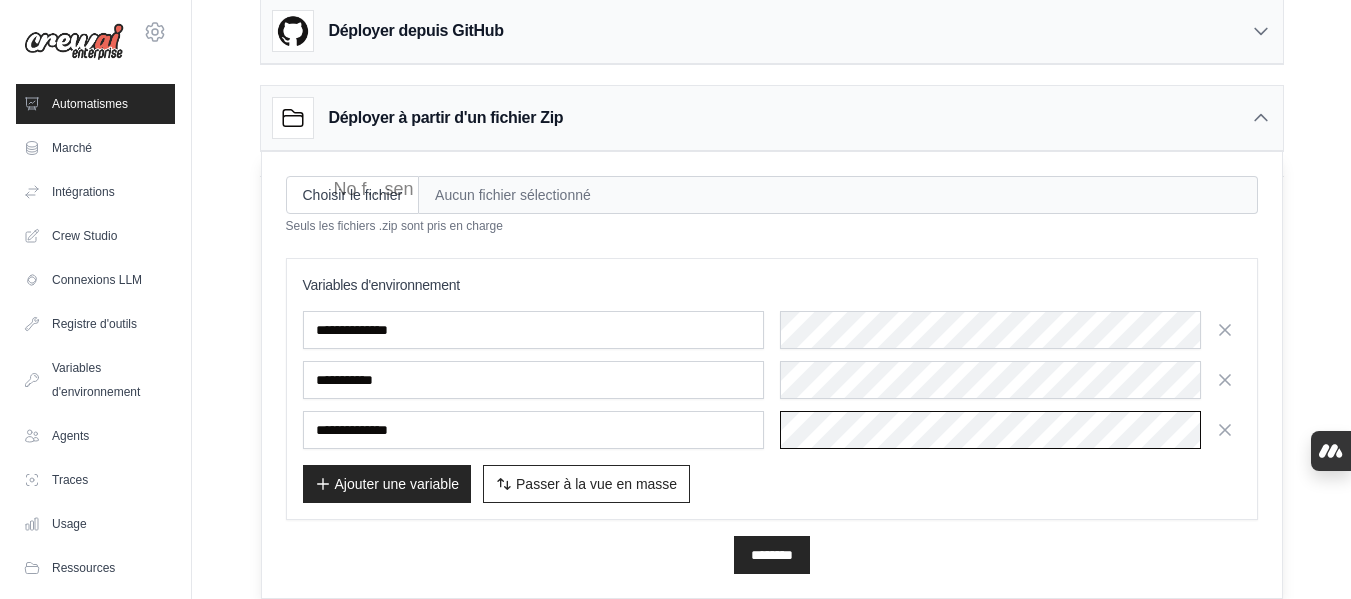 scroll, scrollTop: 192, scrollLeft: 0, axis: vertical 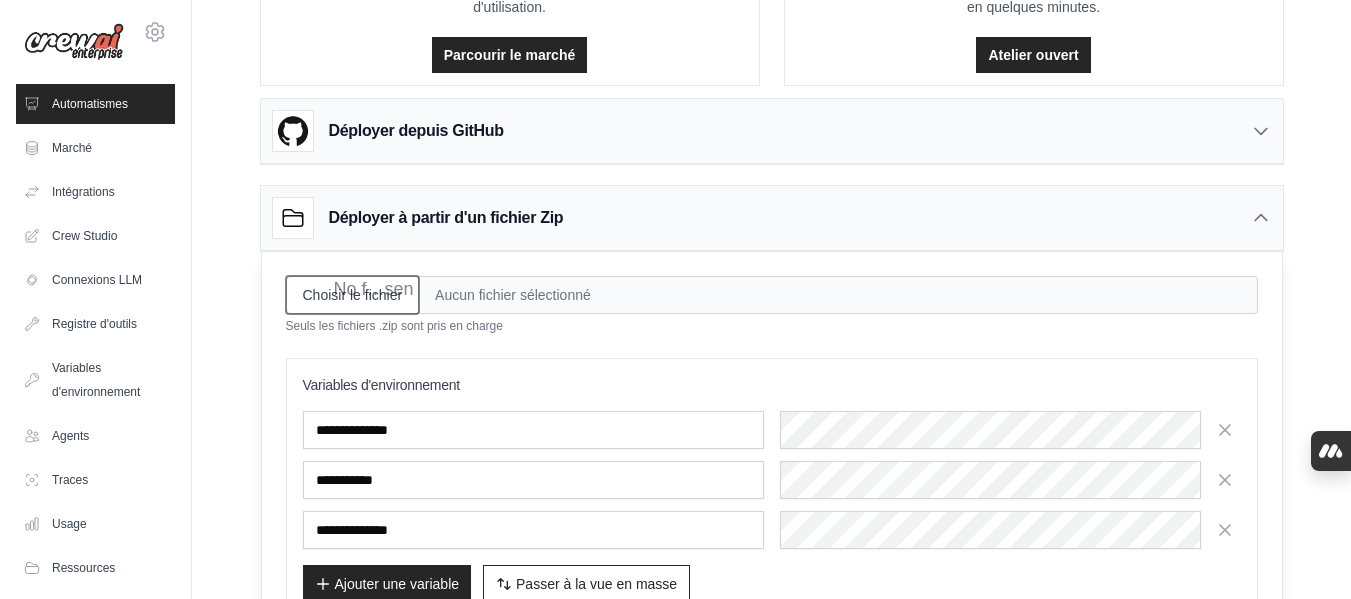 click on "Choisir le fichier" at bounding box center (353, 295) 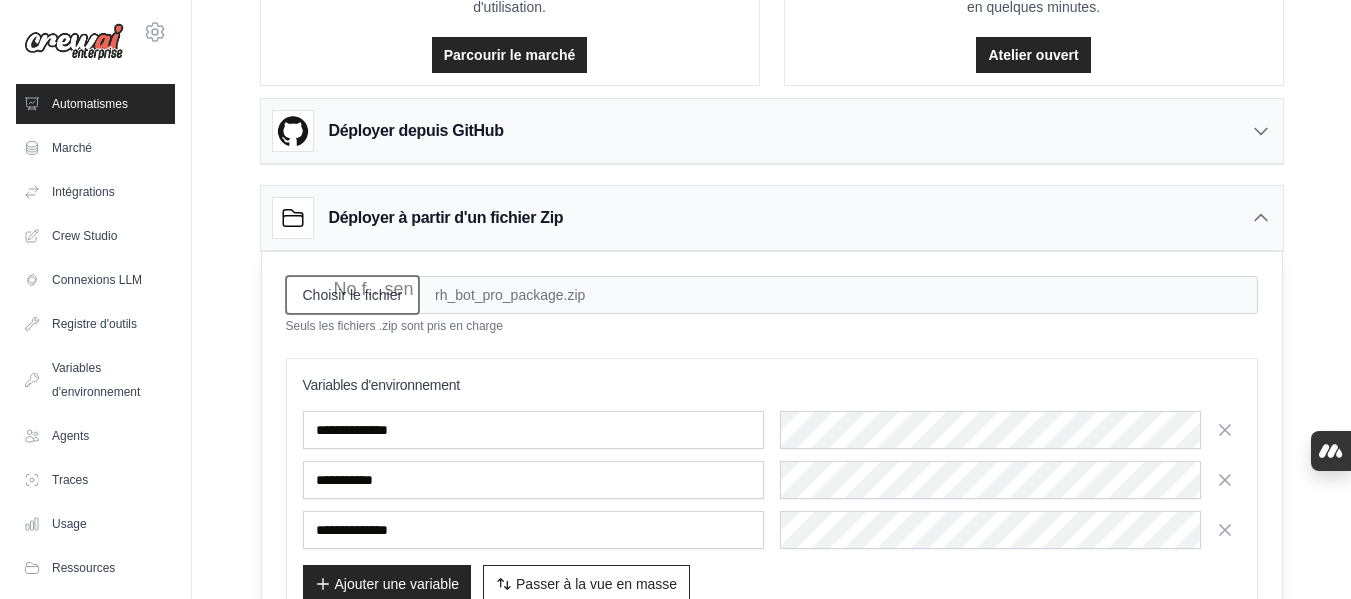 scroll, scrollTop: 292, scrollLeft: 0, axis: vertical 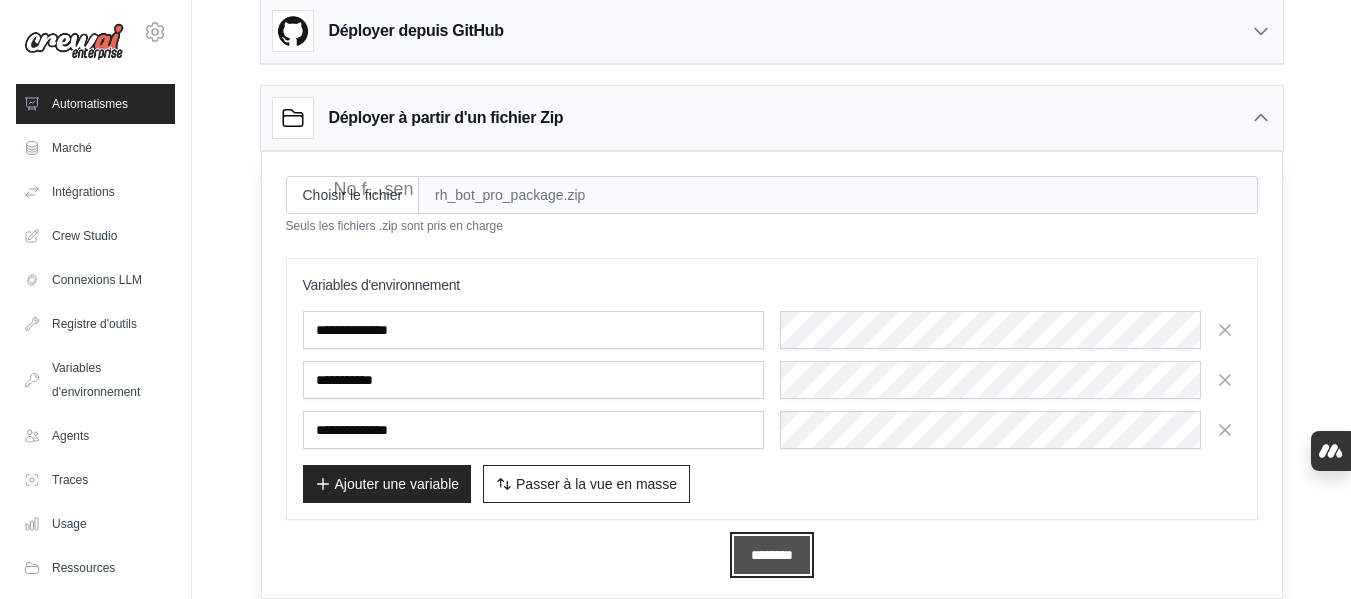 click on "********" at bounding box center (772, 555) 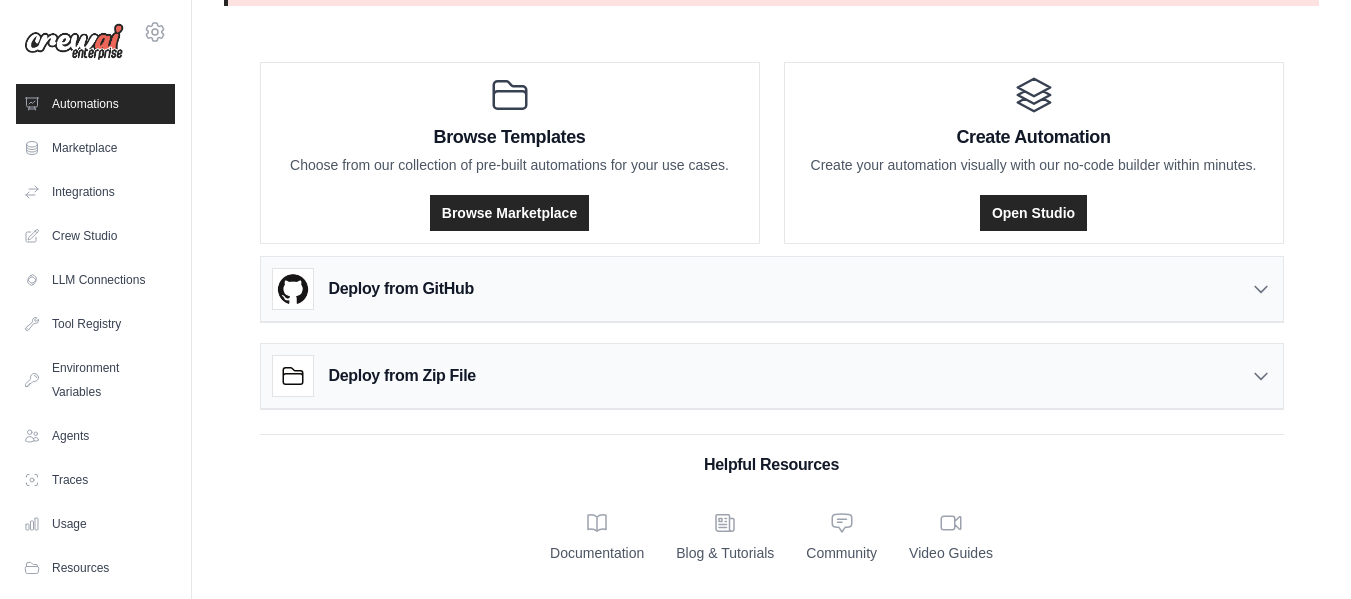 scroll, scrollTop: 0, scrollLeft: 0, axis: both 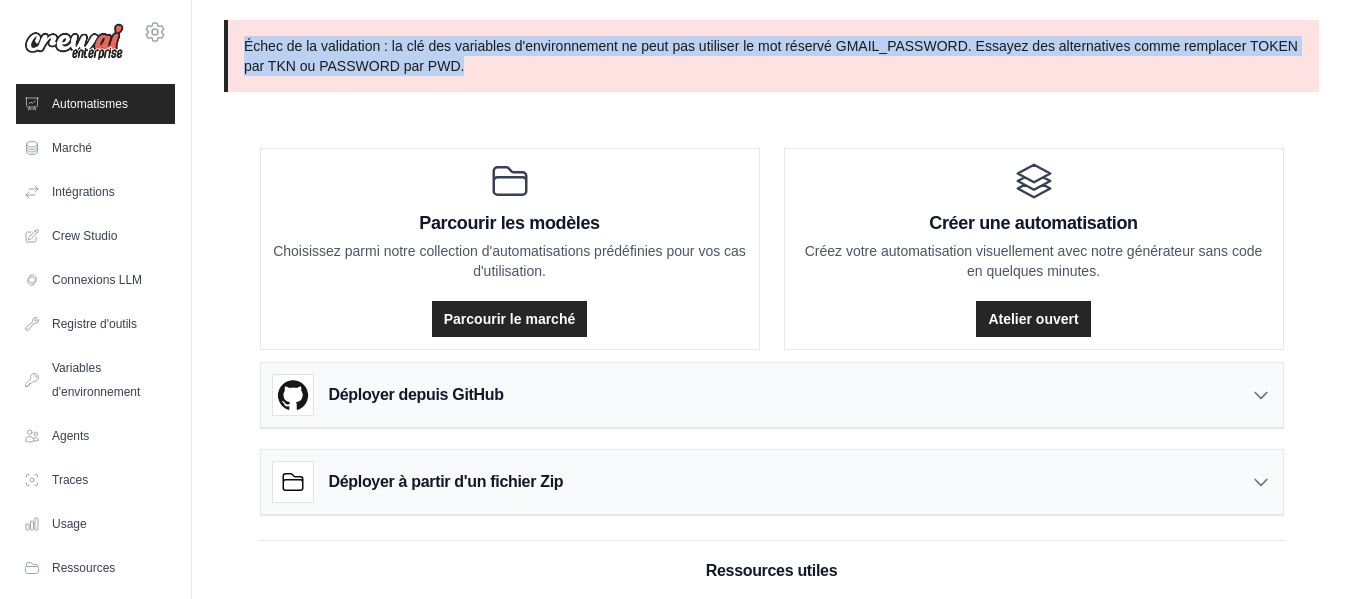 drag, startPoint x: 242, startPoint y: 41, endPoint x: 486, endPoint y: 63, distance: 244.98979 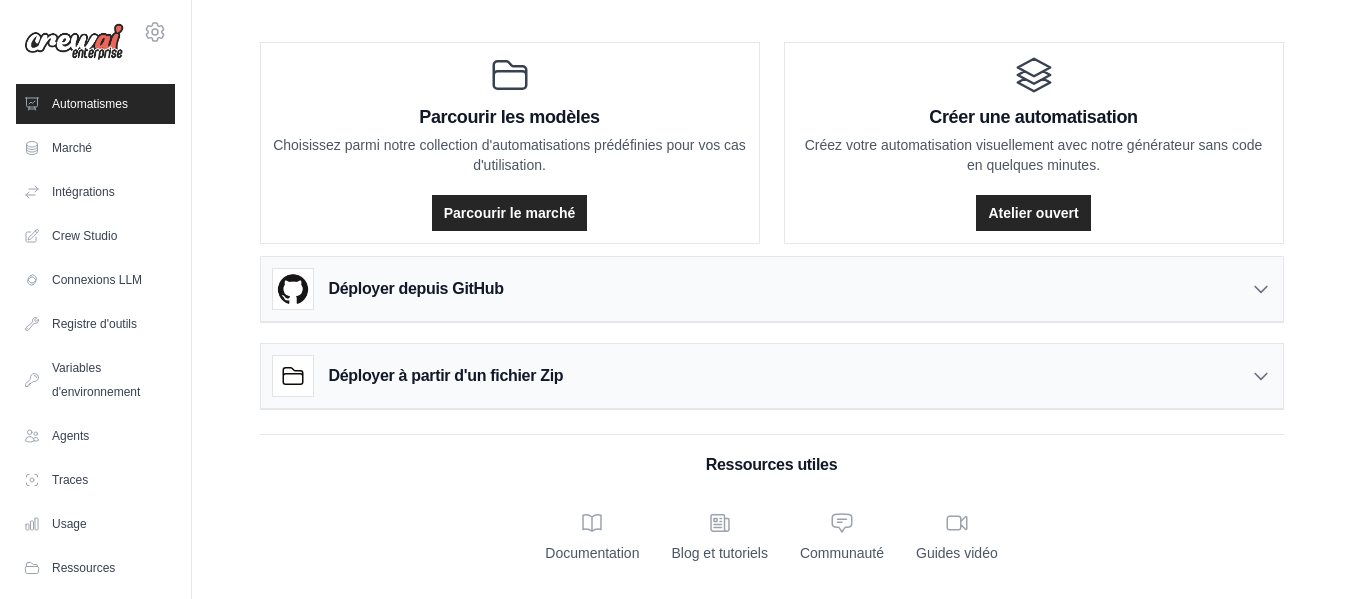 click 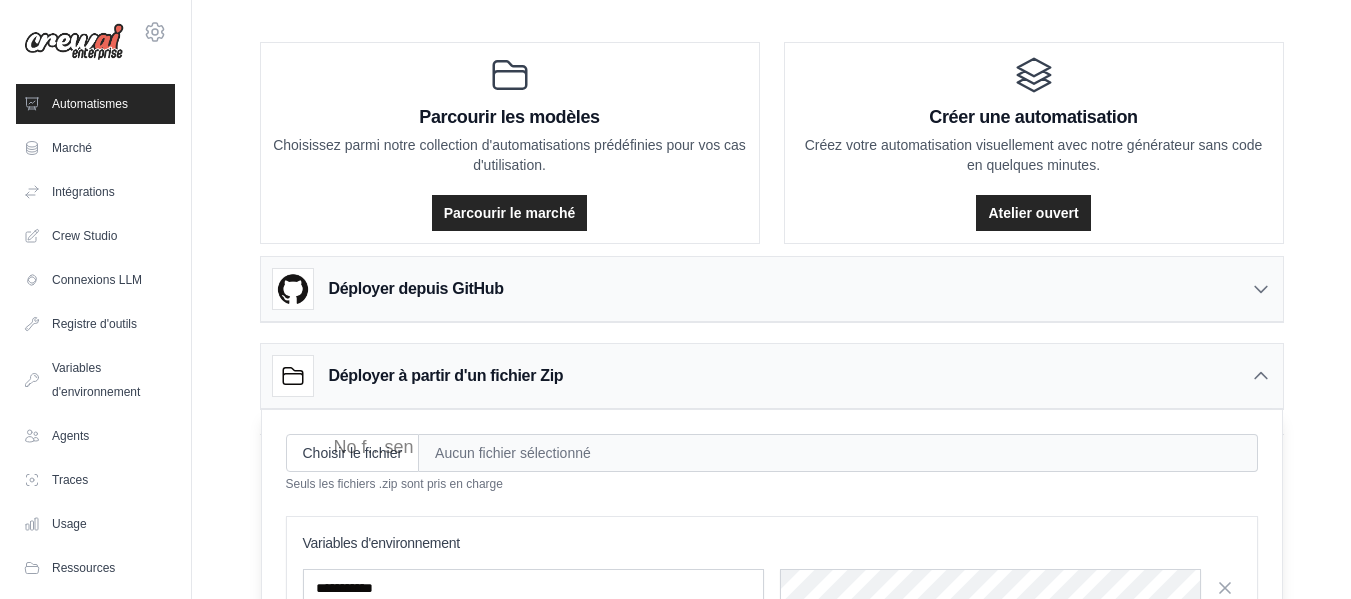 scroll, scrollTop: 264, scrollLeft: 0, axis: vertical 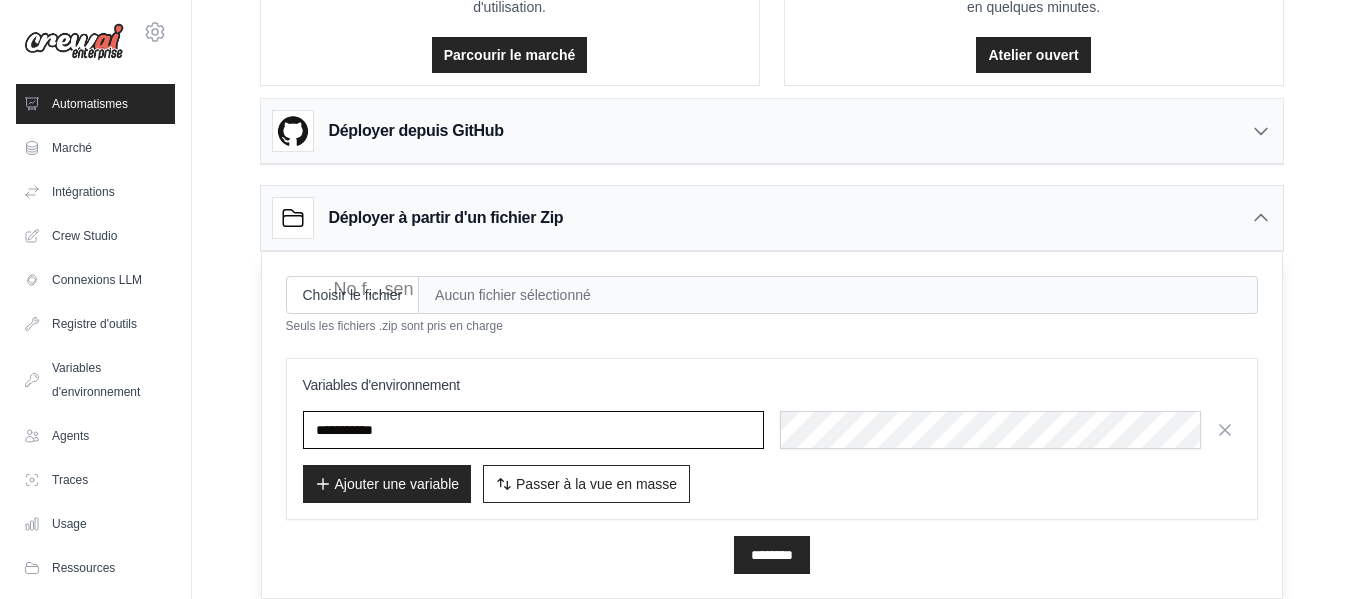 click at bounding box center (533, 430) 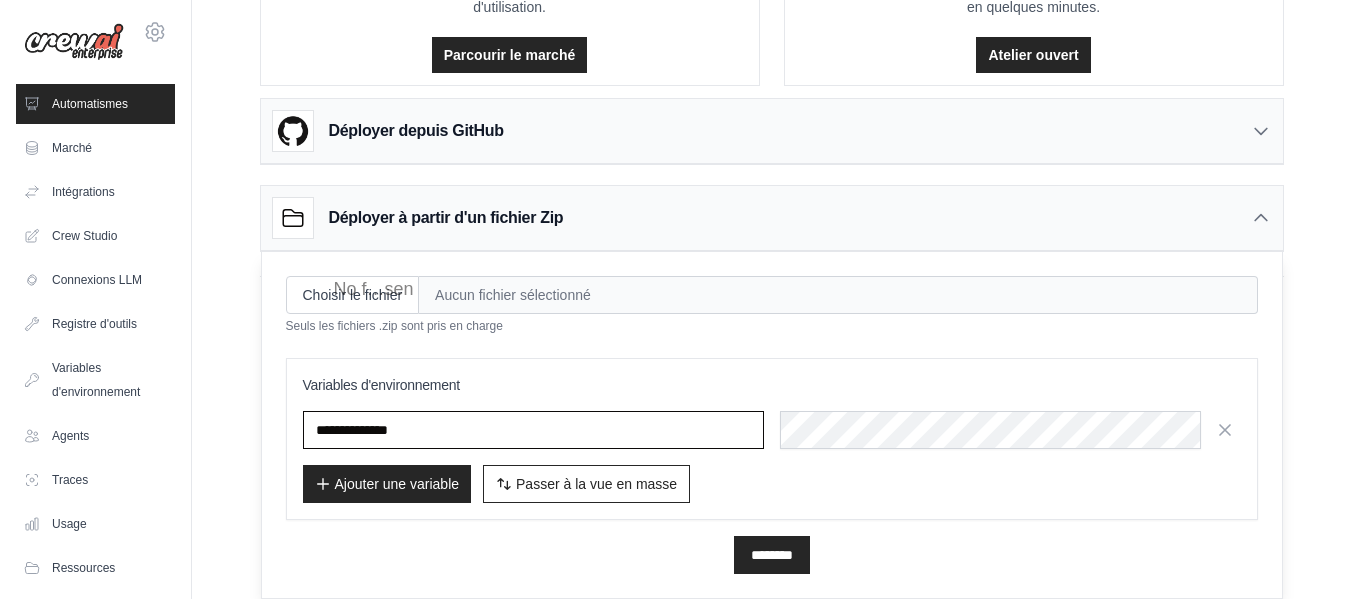 type on "**********" 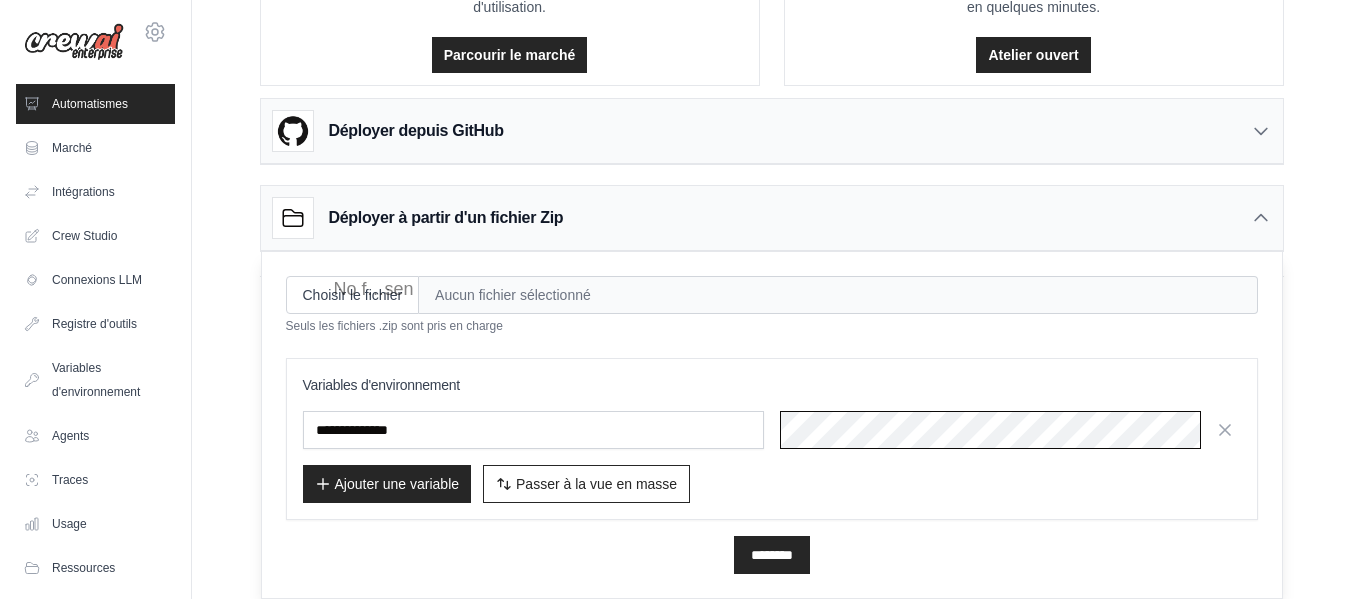 scroll, scrollTop: 0, scrollLeft: 867, axis: horizontal 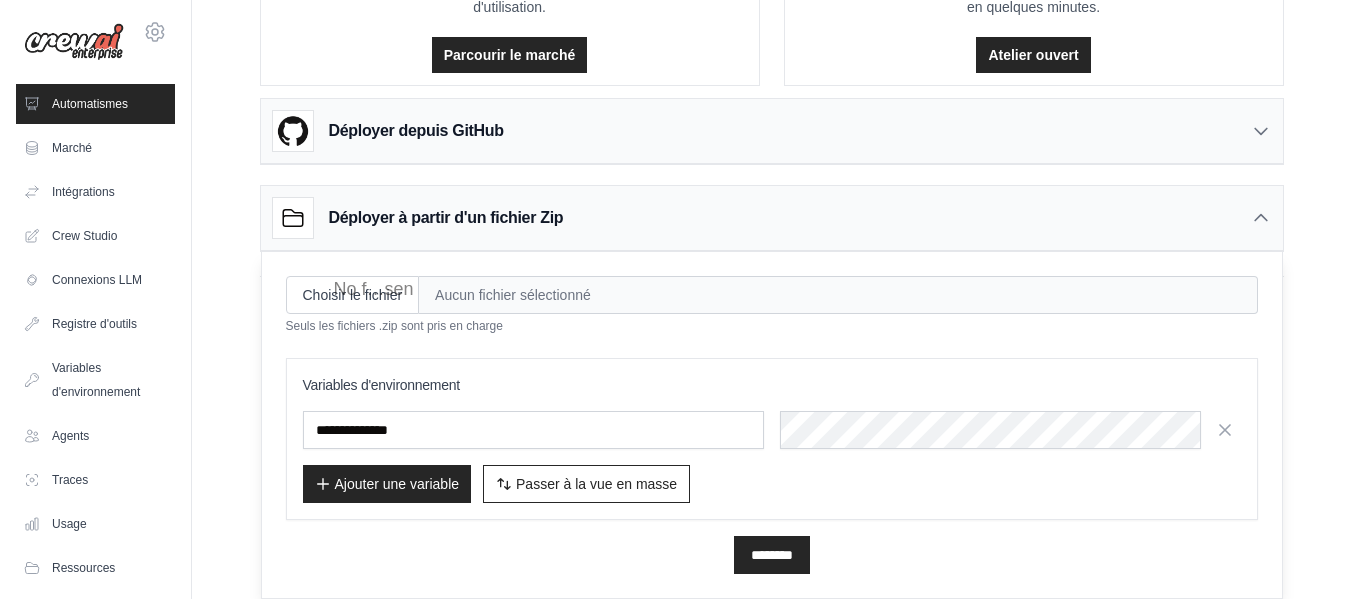 click on "Ajouter une variable" at bounding box center [397, 484] 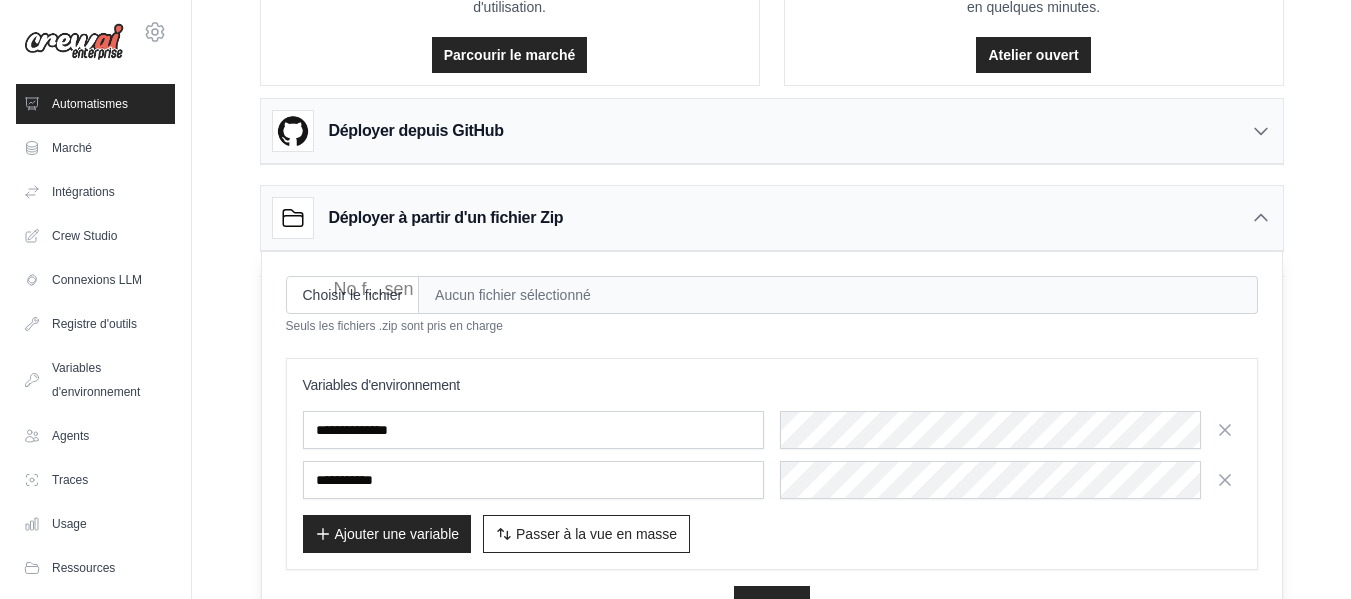 click at bounding box center [533, 480] 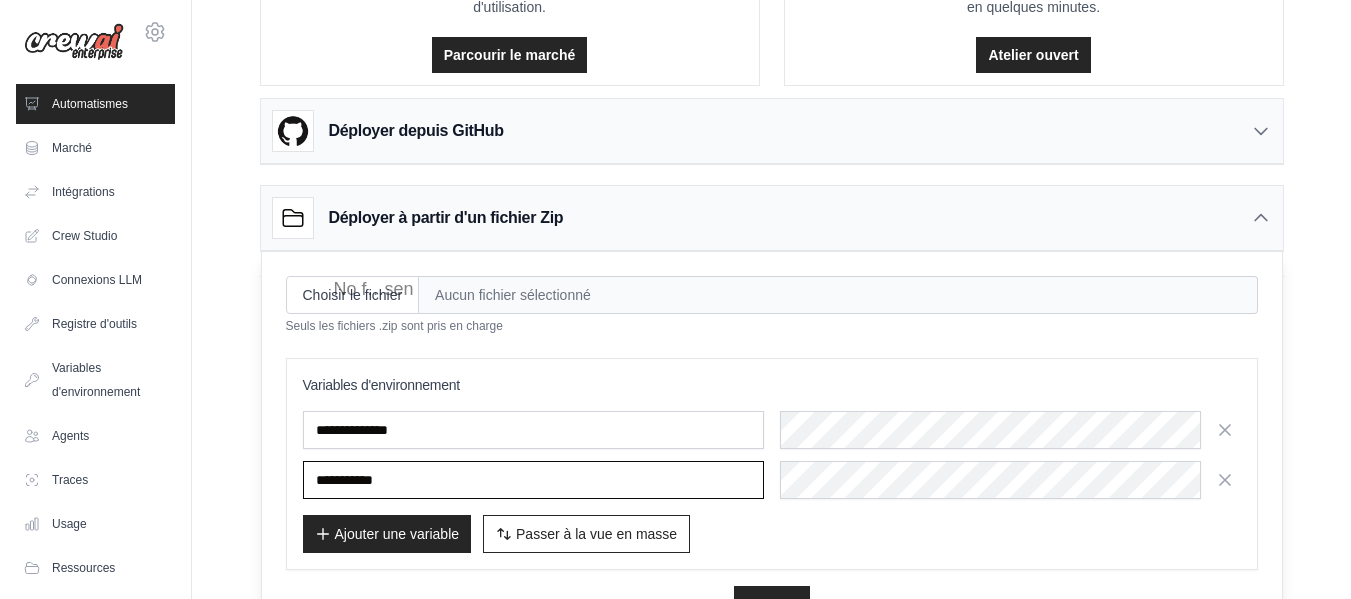 paste on "**********" 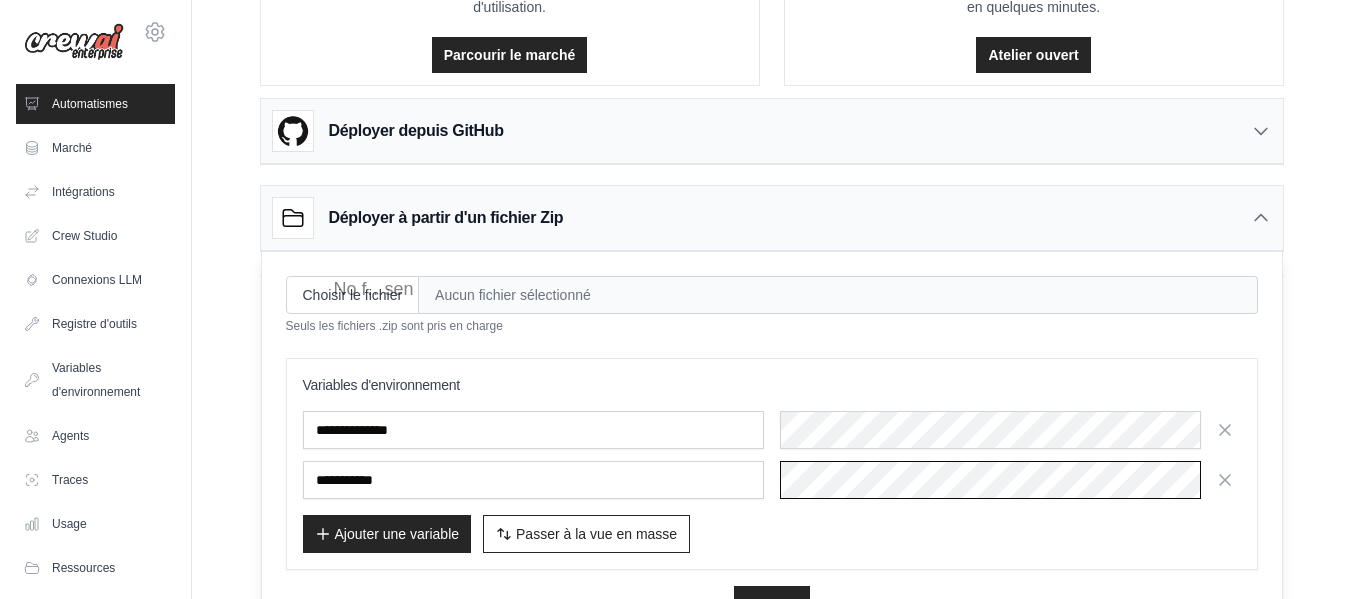 scroll, scrollTop: 314, scrollLeft: 0, axis: vertical 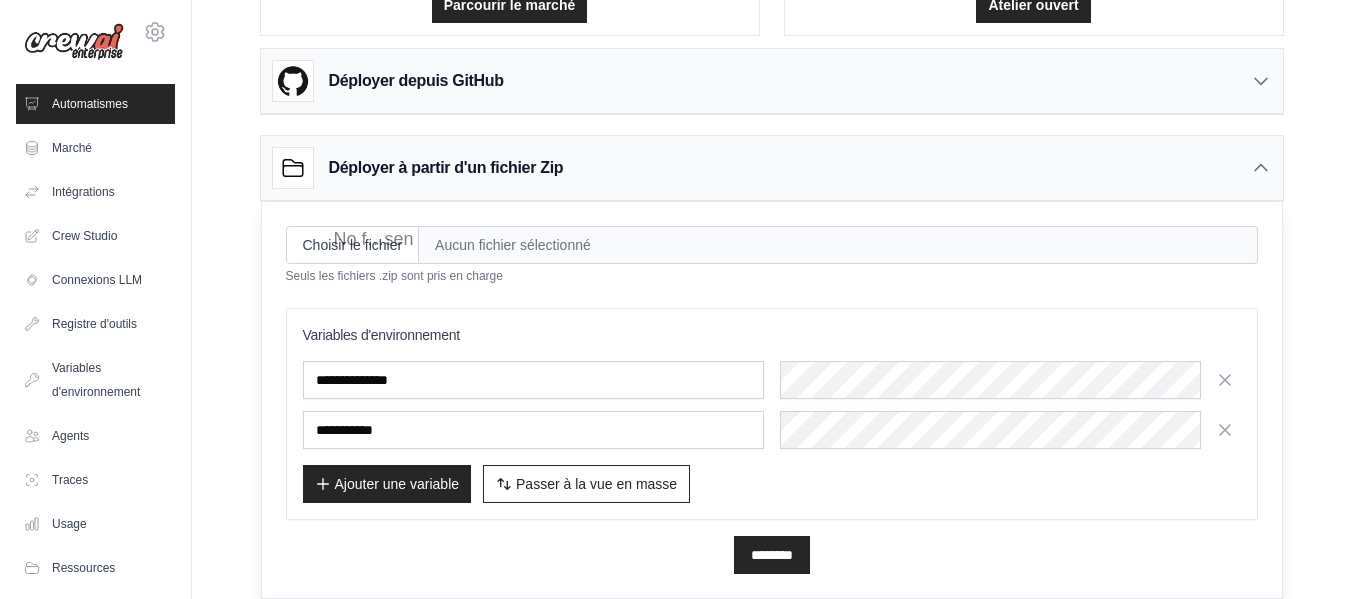 click on "Ajouter une variable" at bounding box center (397, 484) 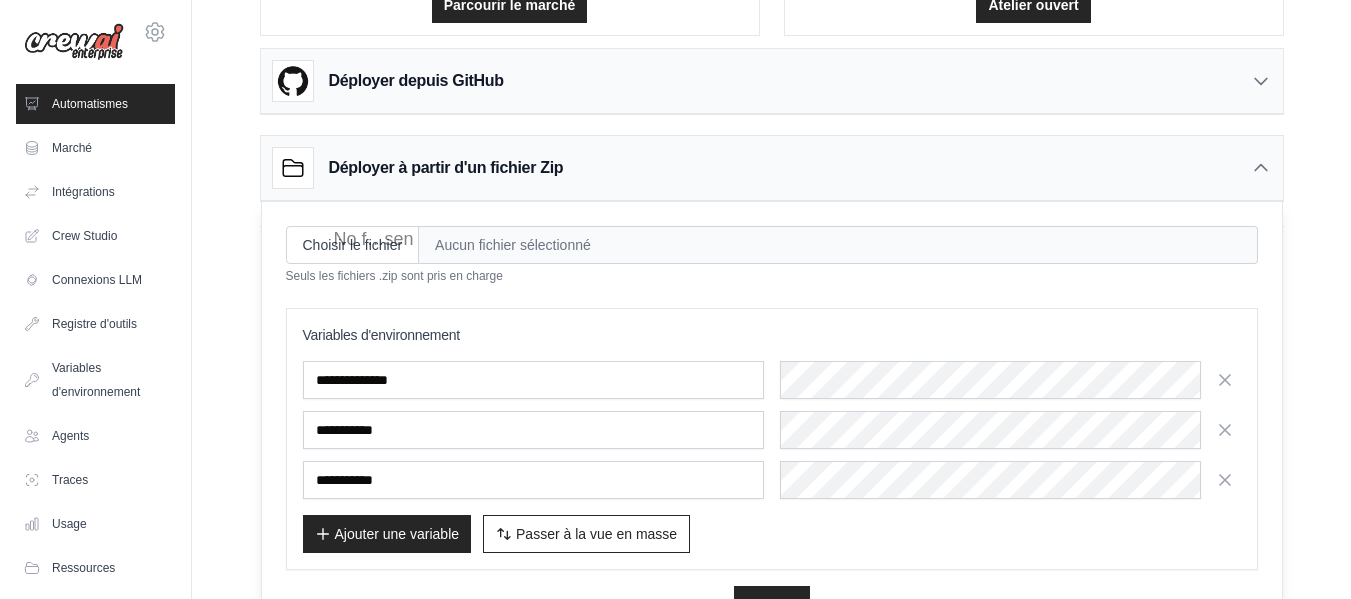 click at bounding box center (533, 480) 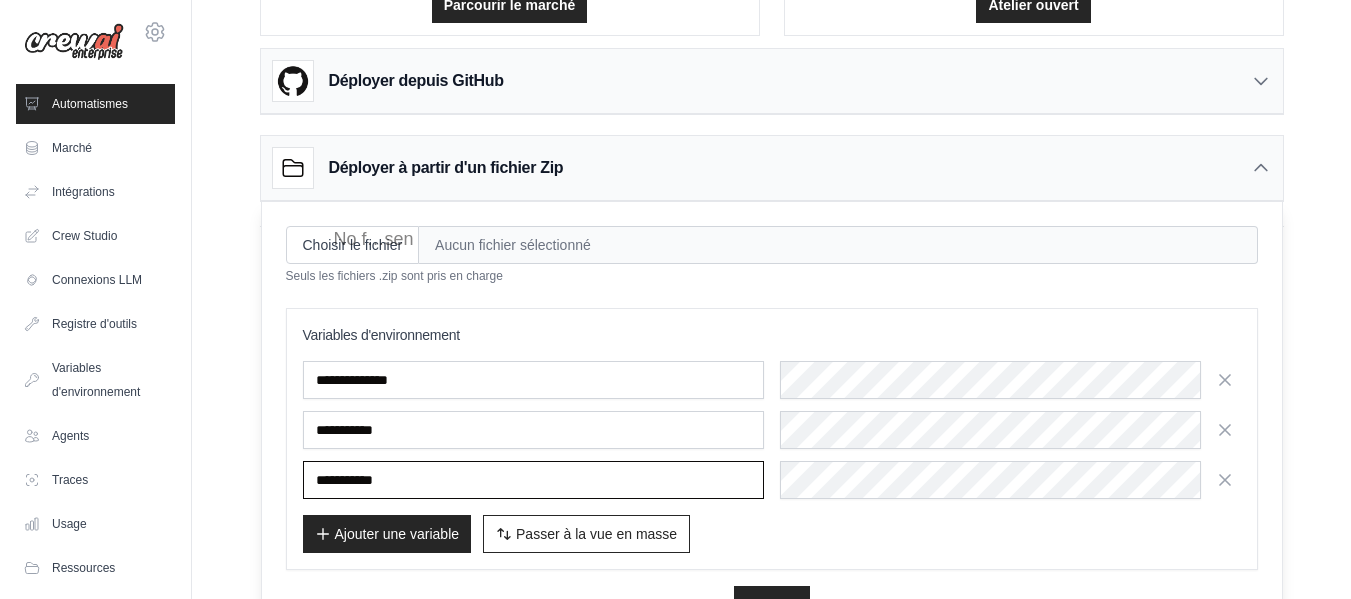 click at bounding box center (533, 480) 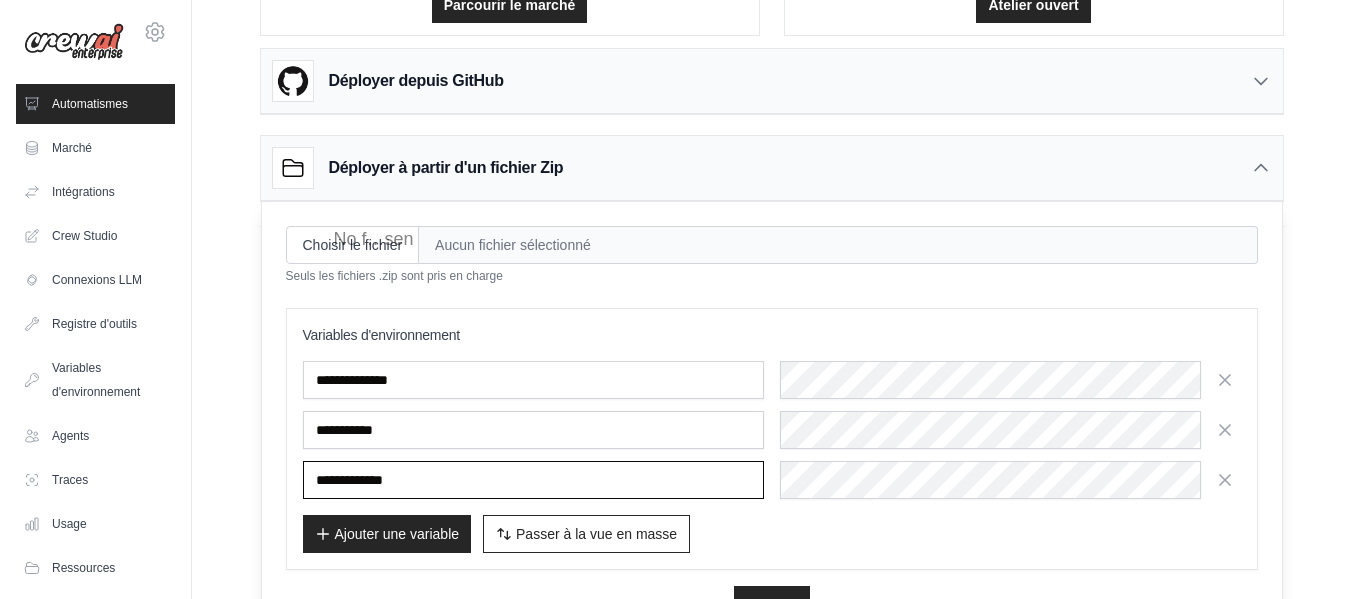 type on "**********" 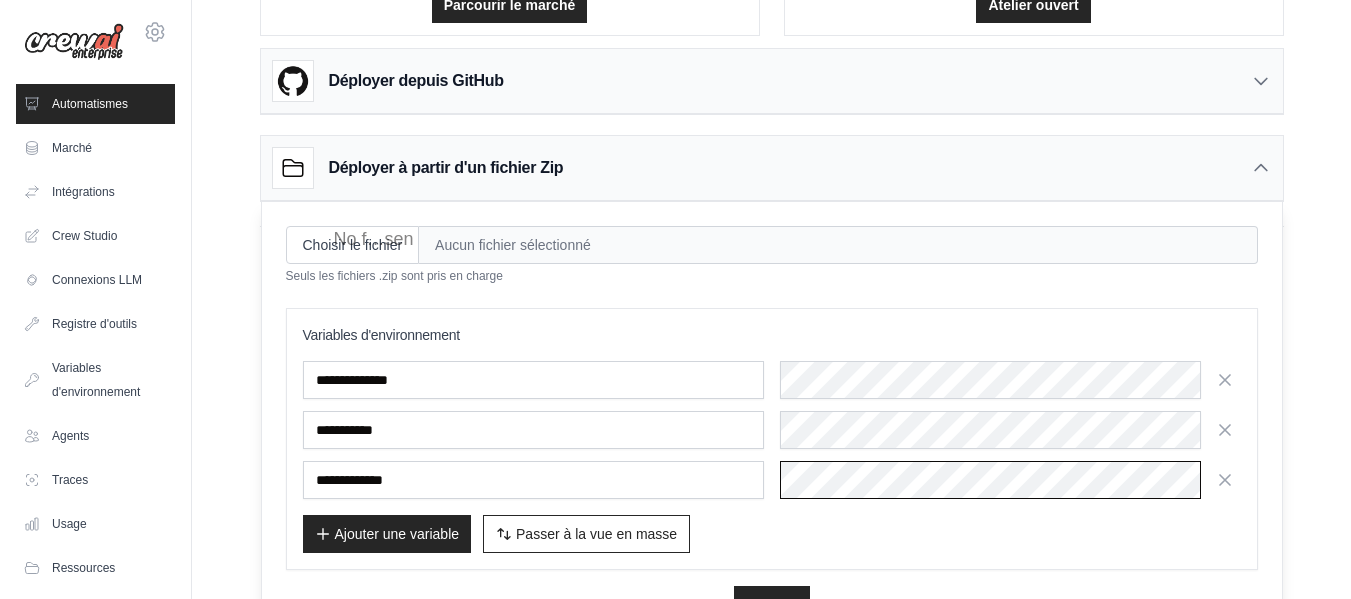 scroll, scrollTop: 364, scrollLeft: 0, axis: vertical 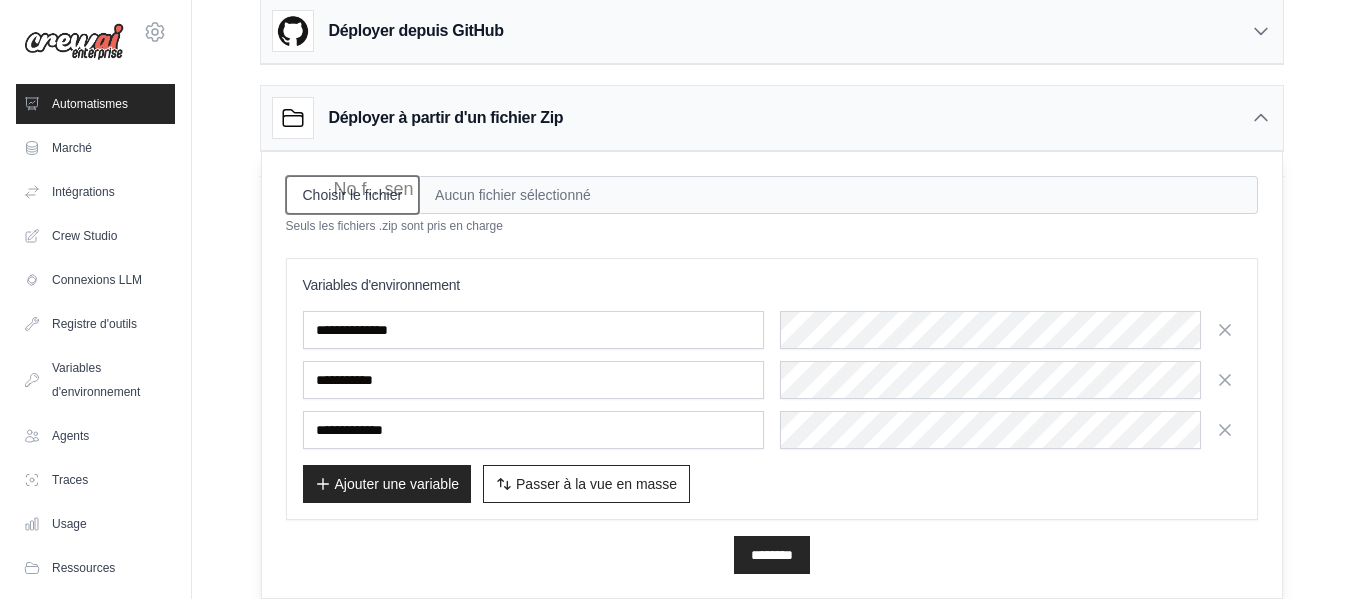 click on "Choisir le fichier" at bounding box center [353, 195] 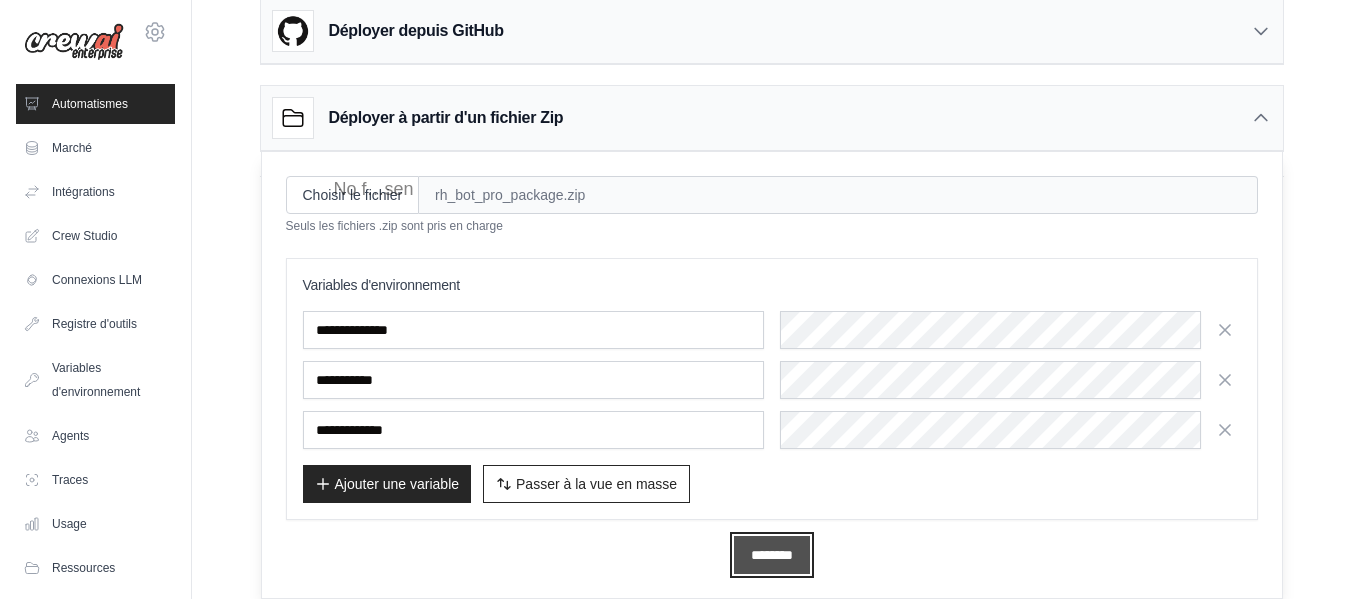 click on "********" at bounding box center (772, 555) 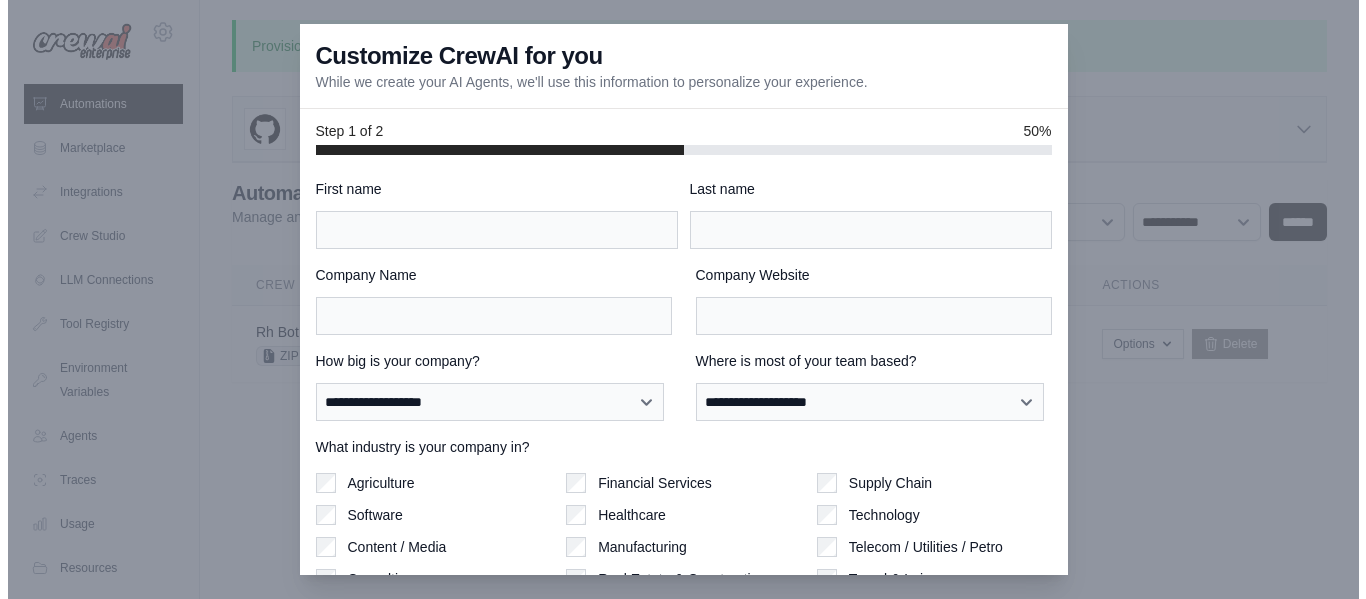 scroll, scrollTop: 0, scrollLeft: 0, axis: both 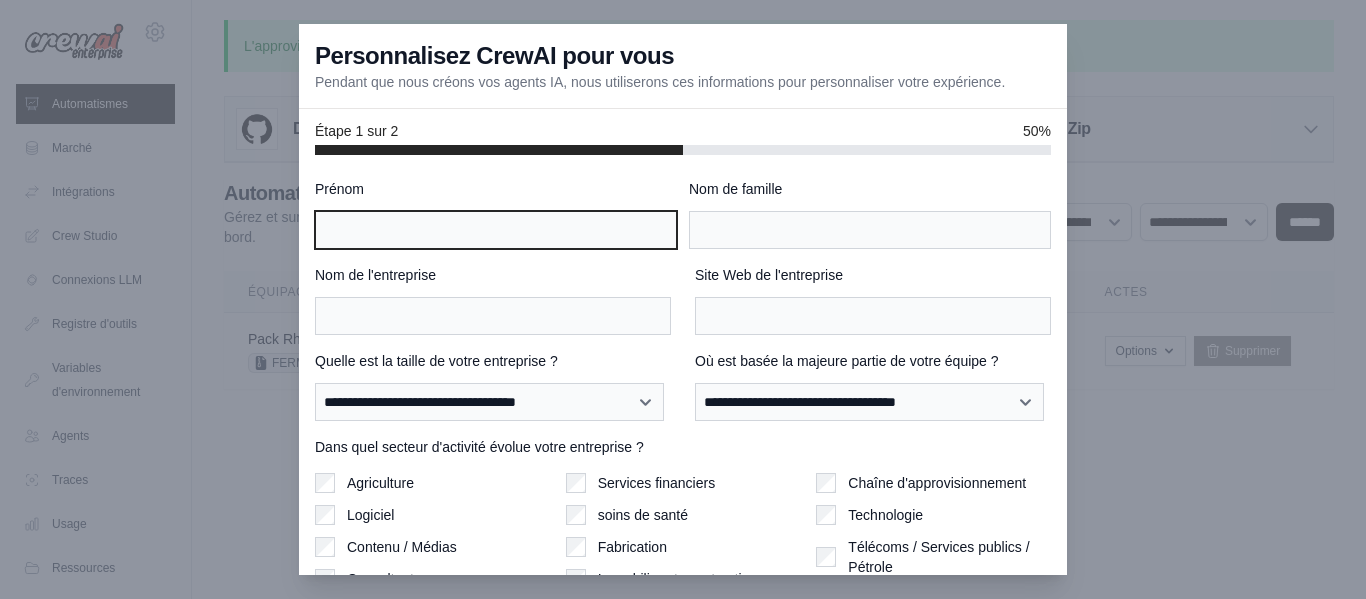 click on "Prénom" at bounding box center (496, 230) 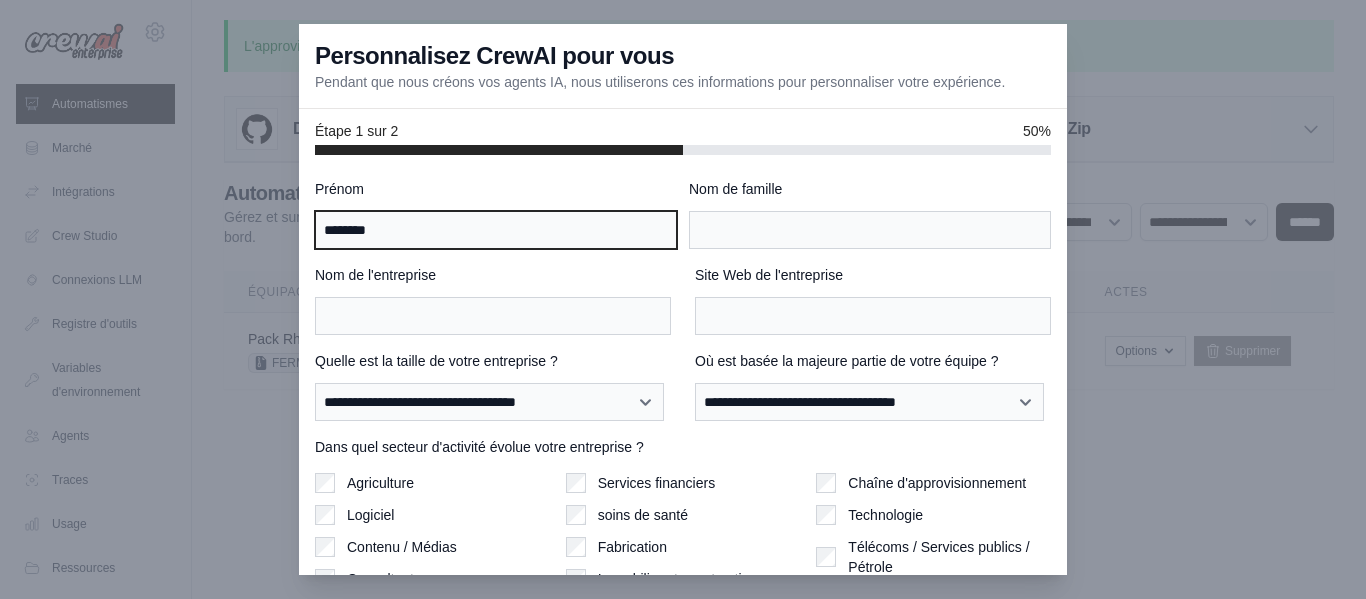 type on "********" 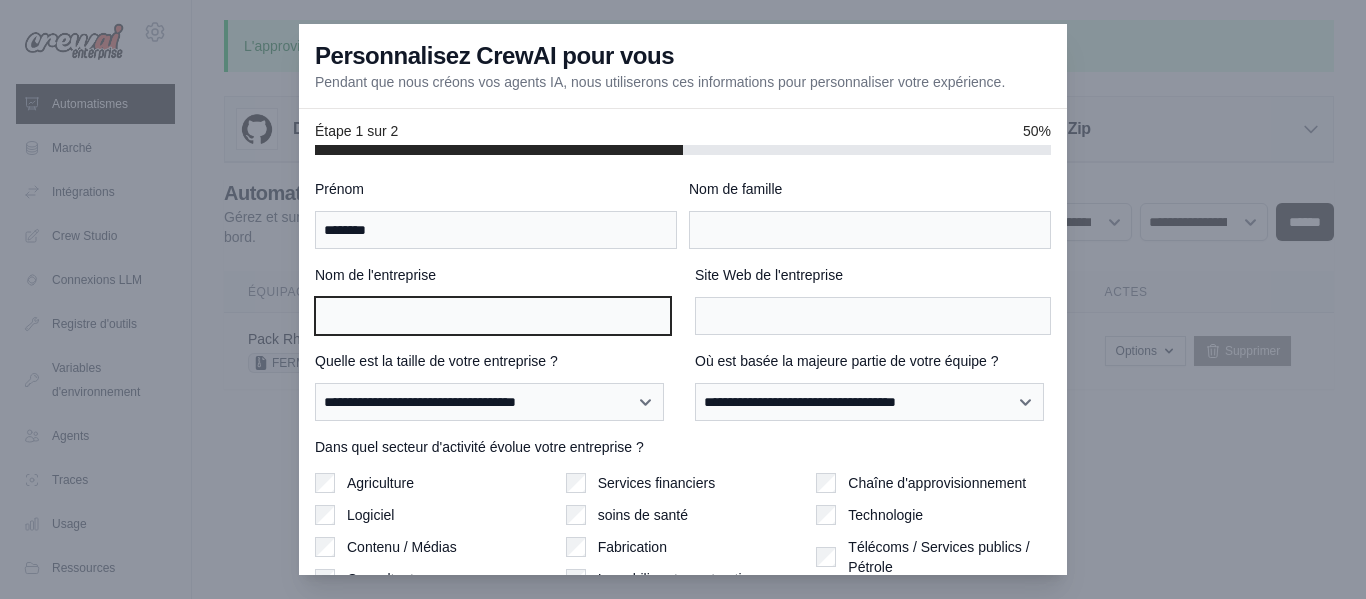 click on "Nom de l'entreprise" at bounding box center [493, 316] 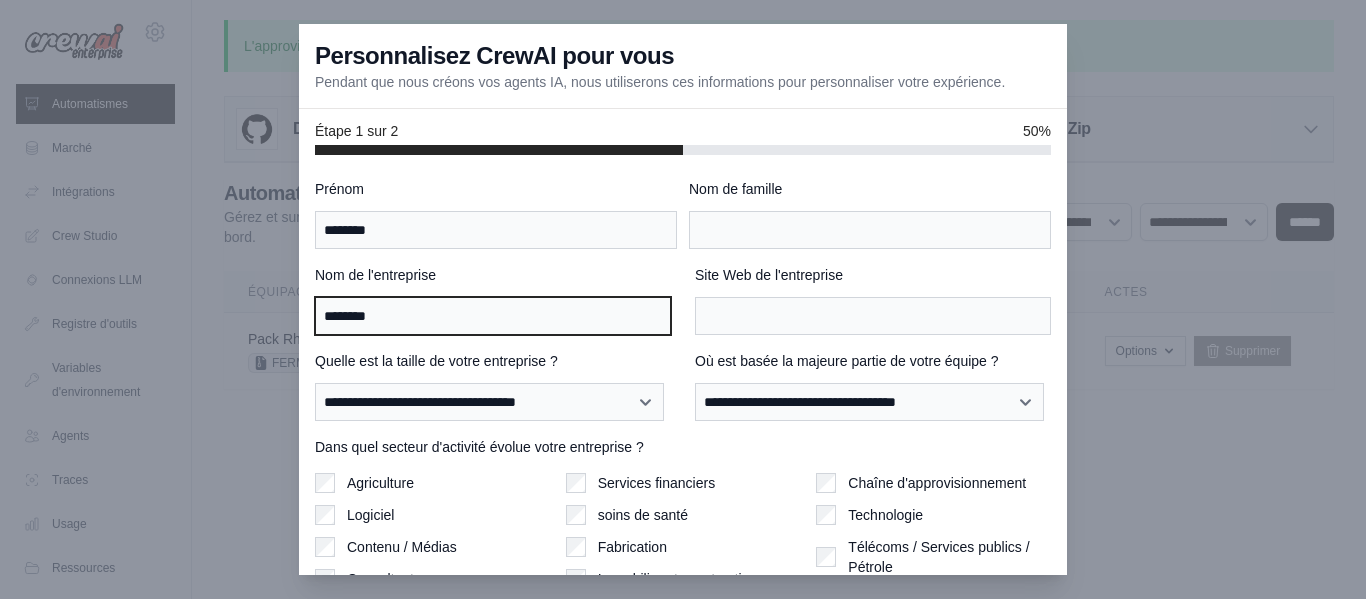 type on "********" 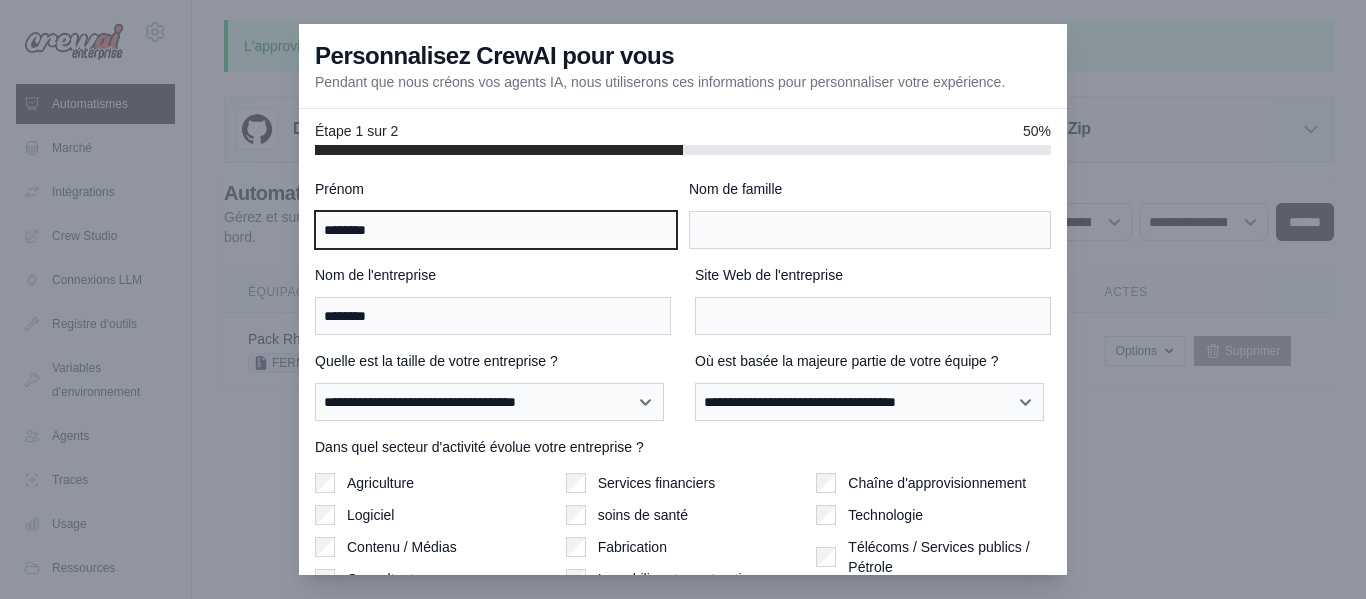 click on "********" at bounding box center (496, 230) 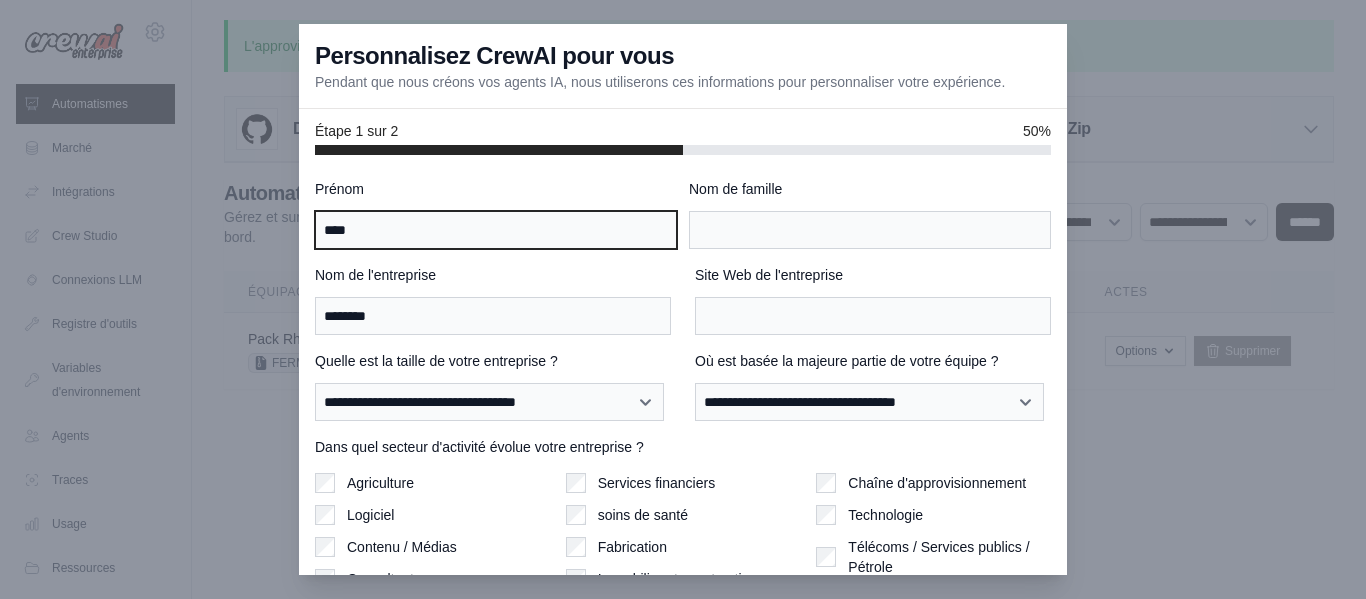 type on "****" 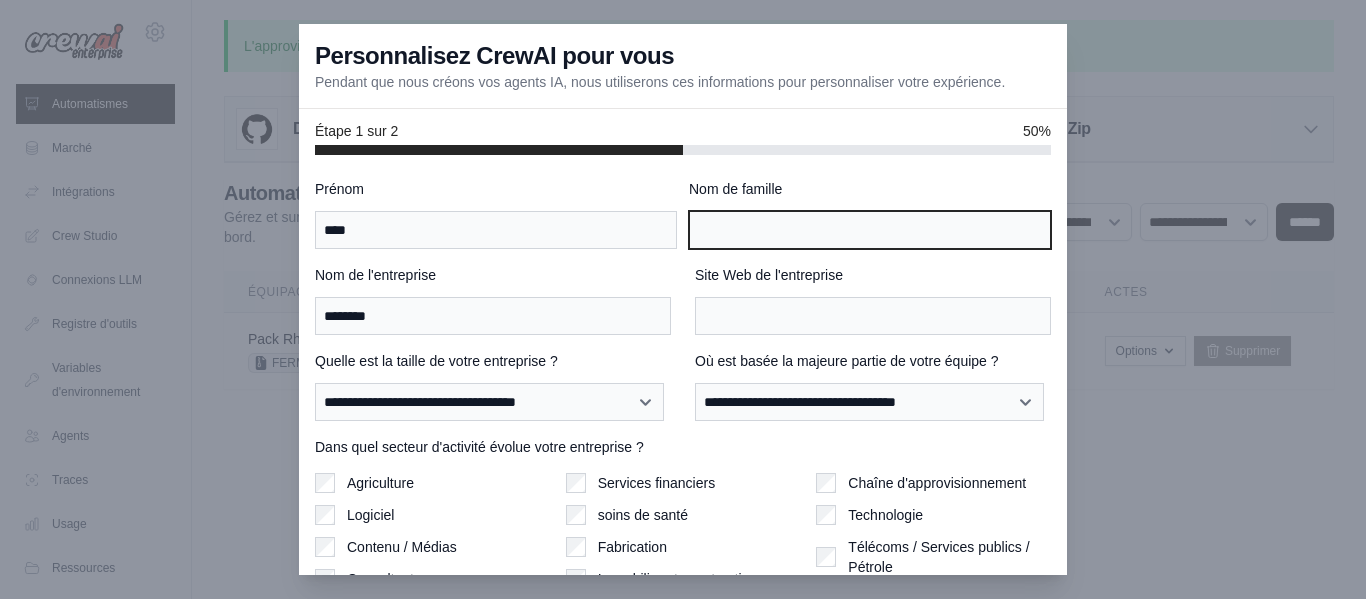 click on "Nom de famille" at bounding box center (870, 230) 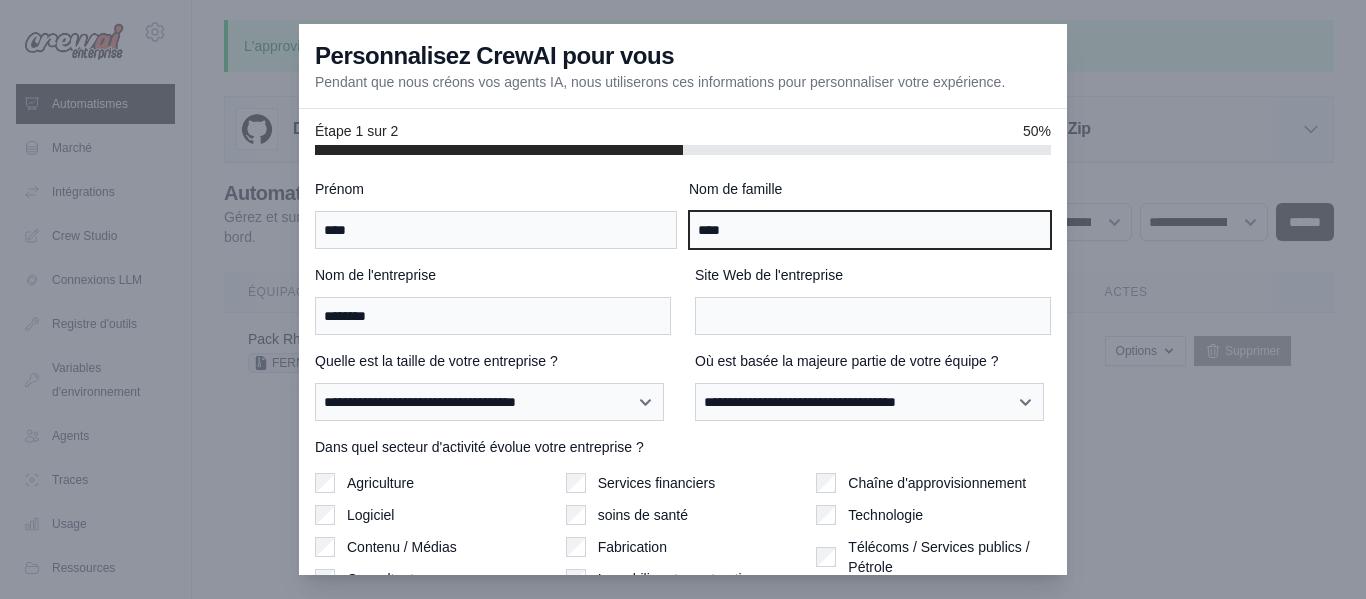 type on "****" 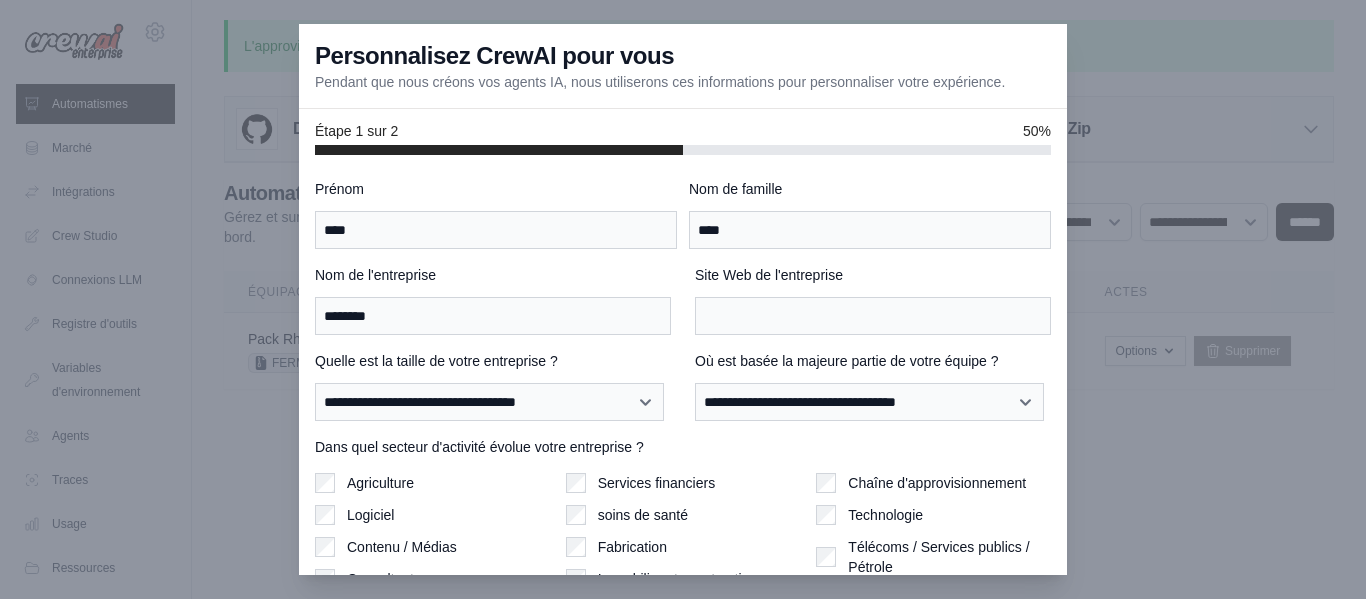 click on "Nom de l'entreprise" at bounding box center (493, 275) 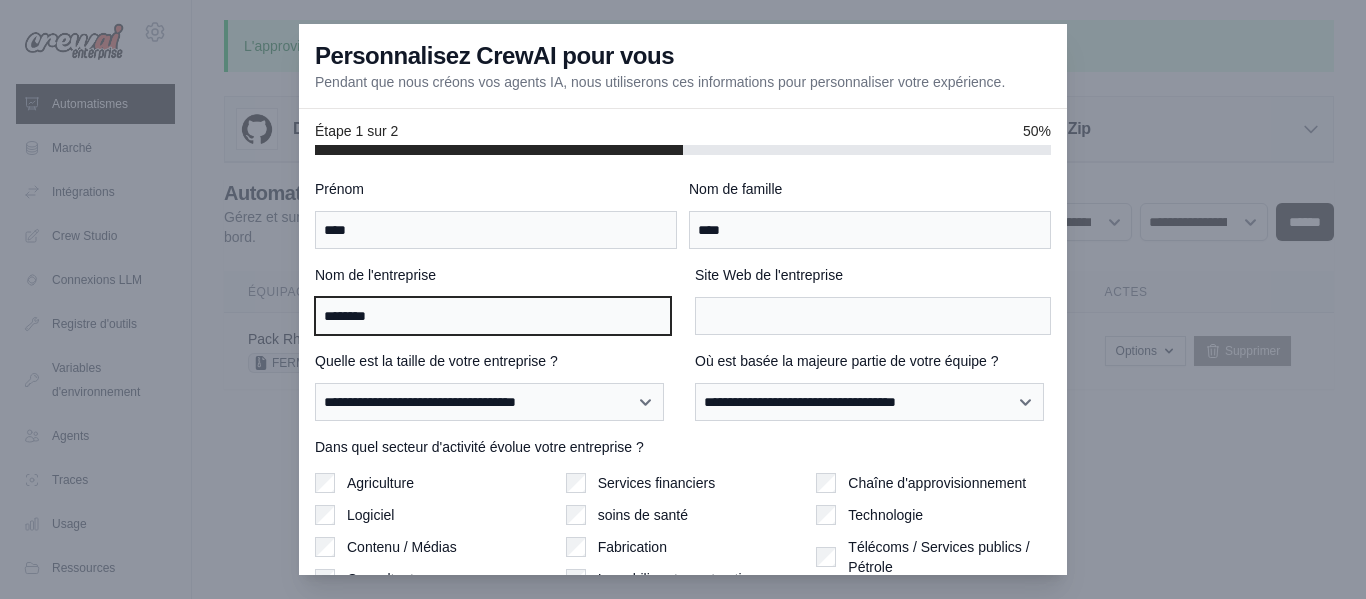 click on "********" at bounding box center [493, 316] 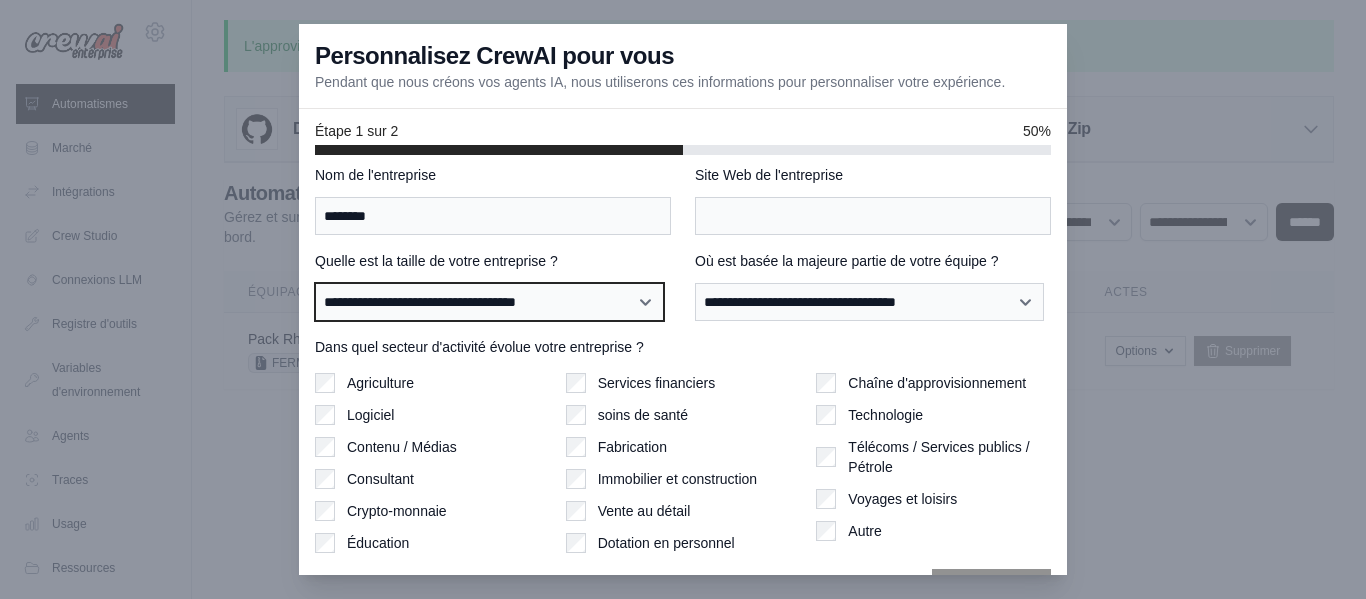click on "**********" at bounding box center (489, 302) 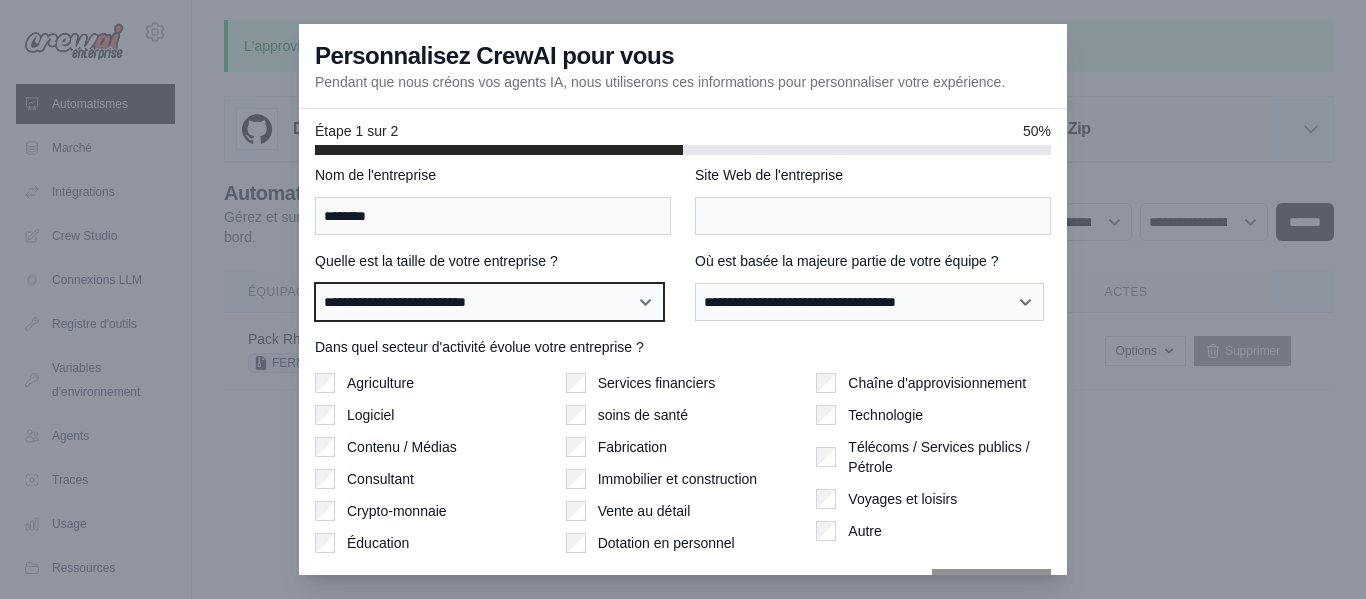 click on "**********" at bounding box center (489, 302) 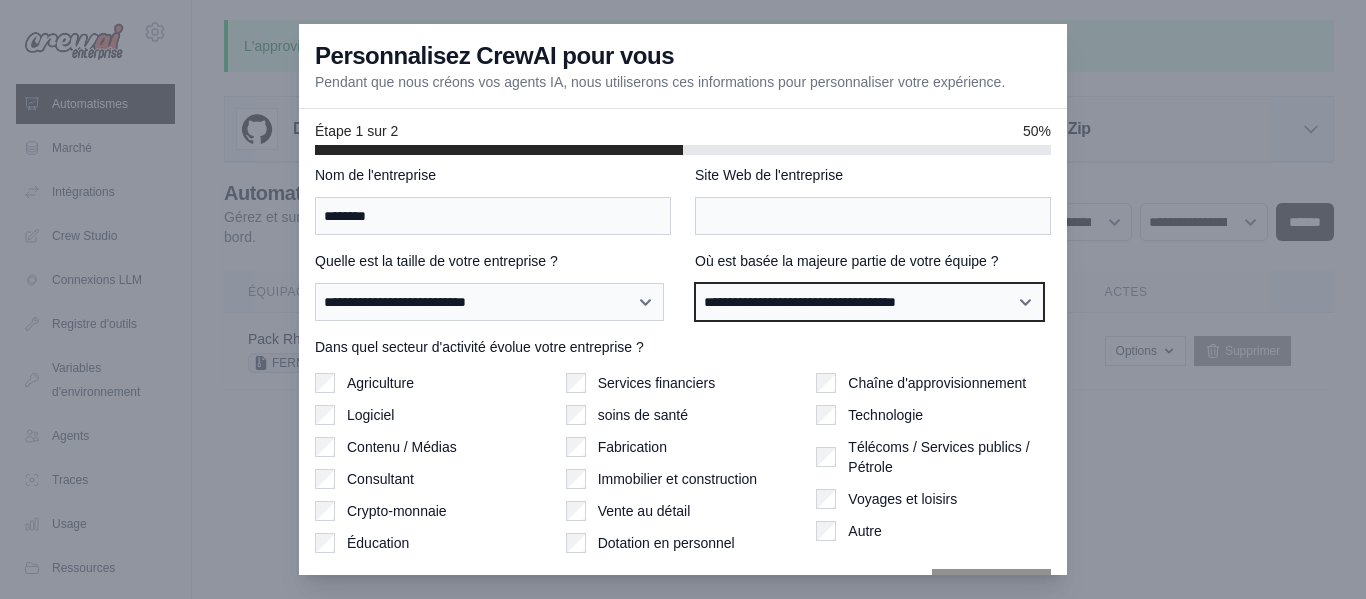 click on "**********" at bounding box center (869, 302) 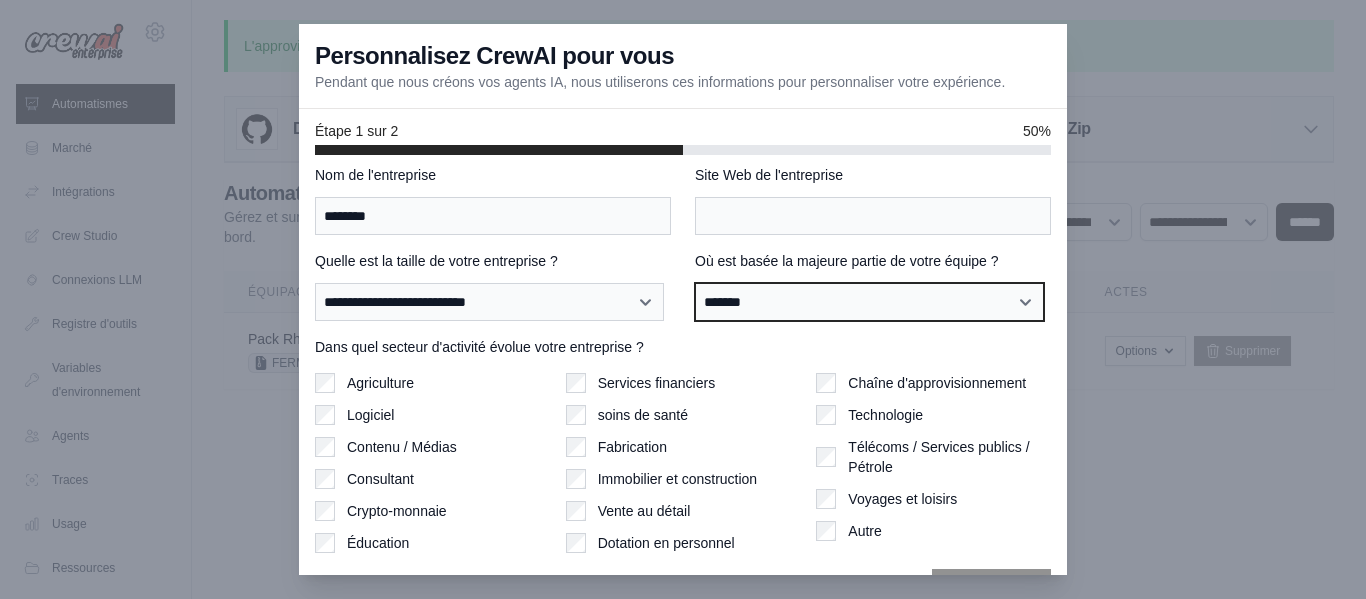 click on "**********" at bounding box center (869, 302) 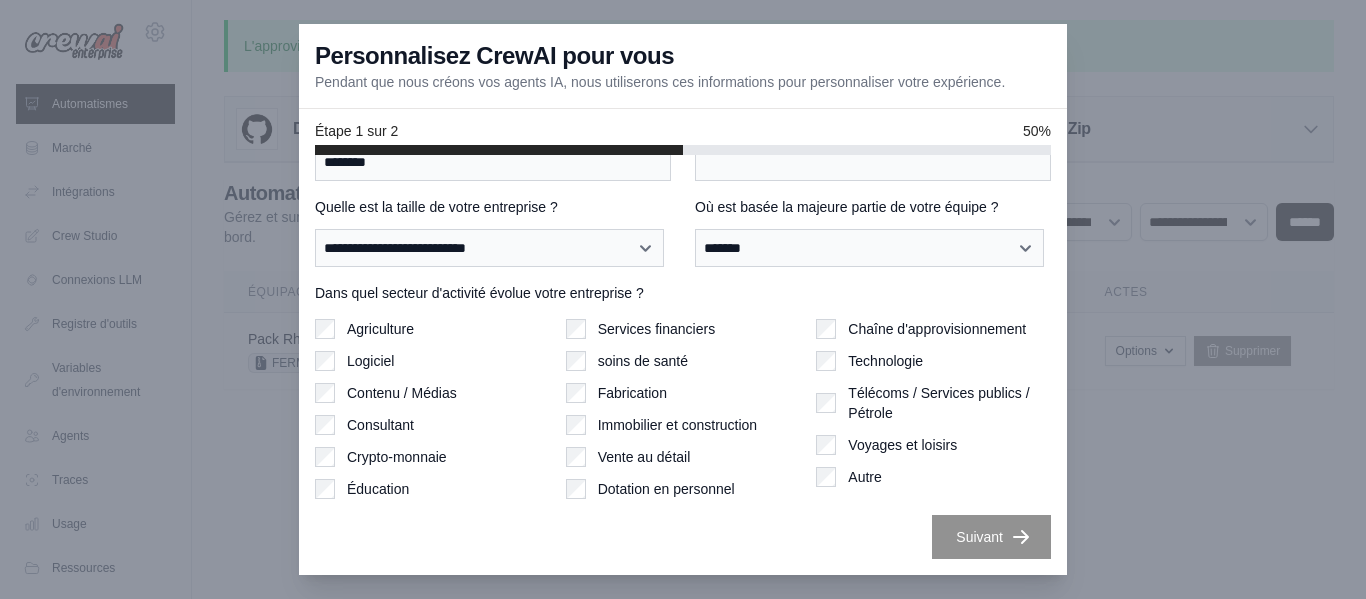 click on "soins de santé" at bounding box center (683, 361) 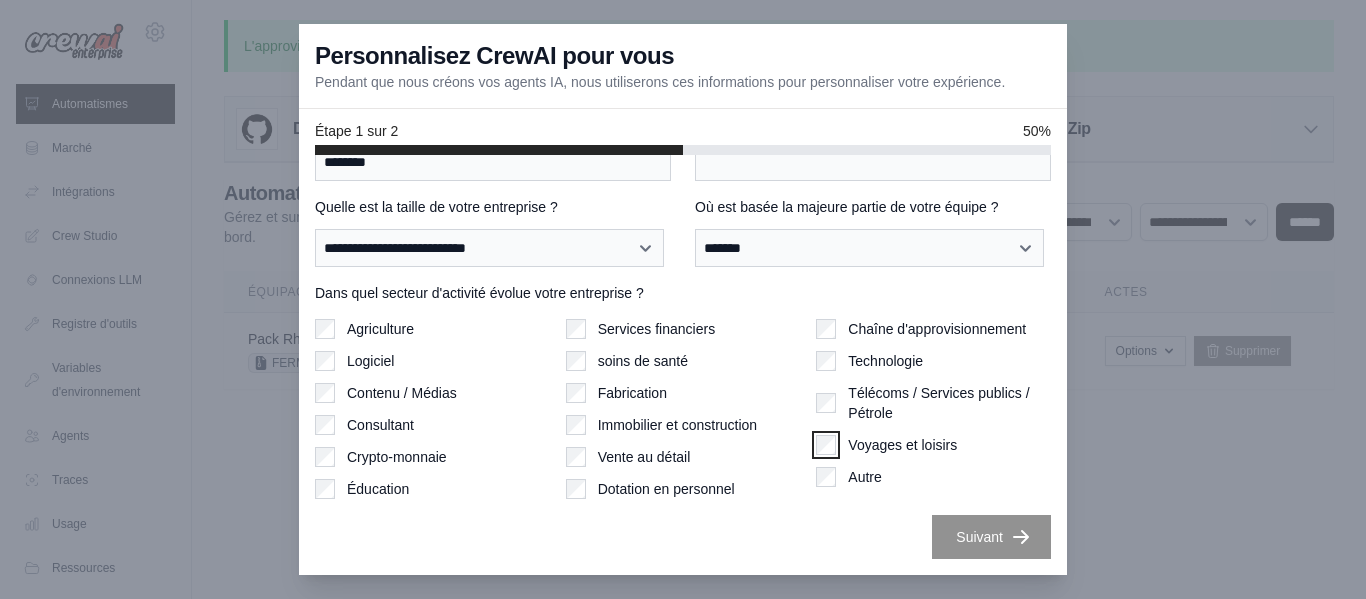 scroll, scrollTop: 0, scrollLeft: 0, axis: both 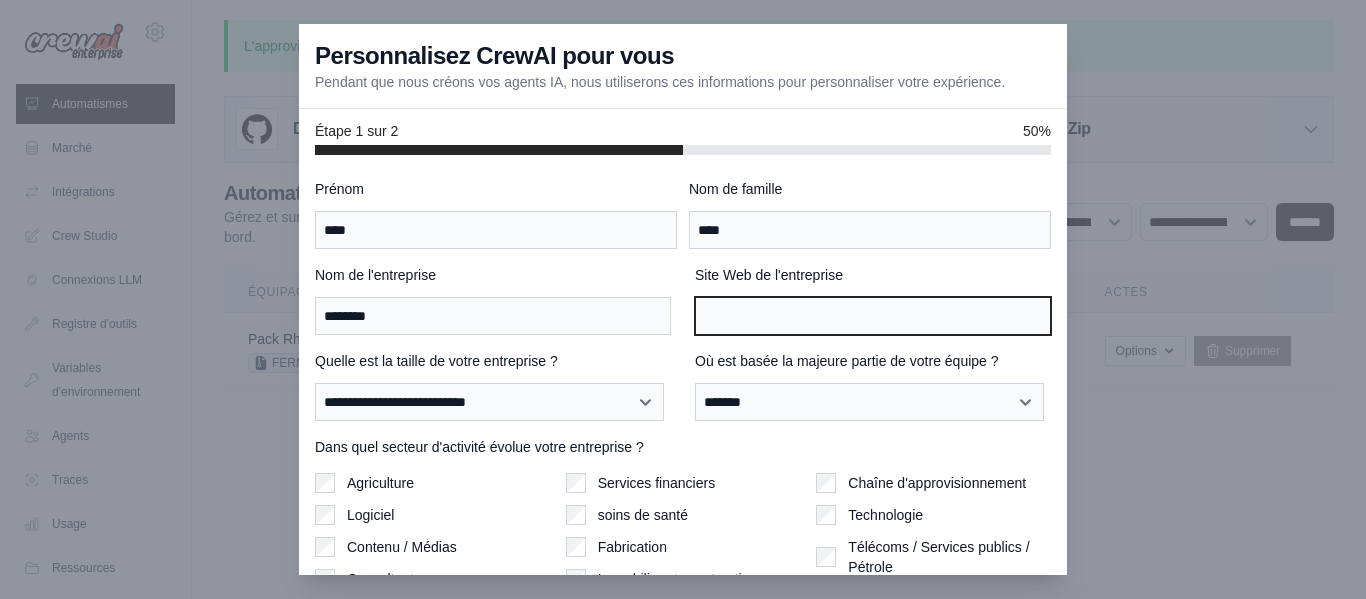 click on "Site Web de l'entreprise" at bounding box center [873, 316] 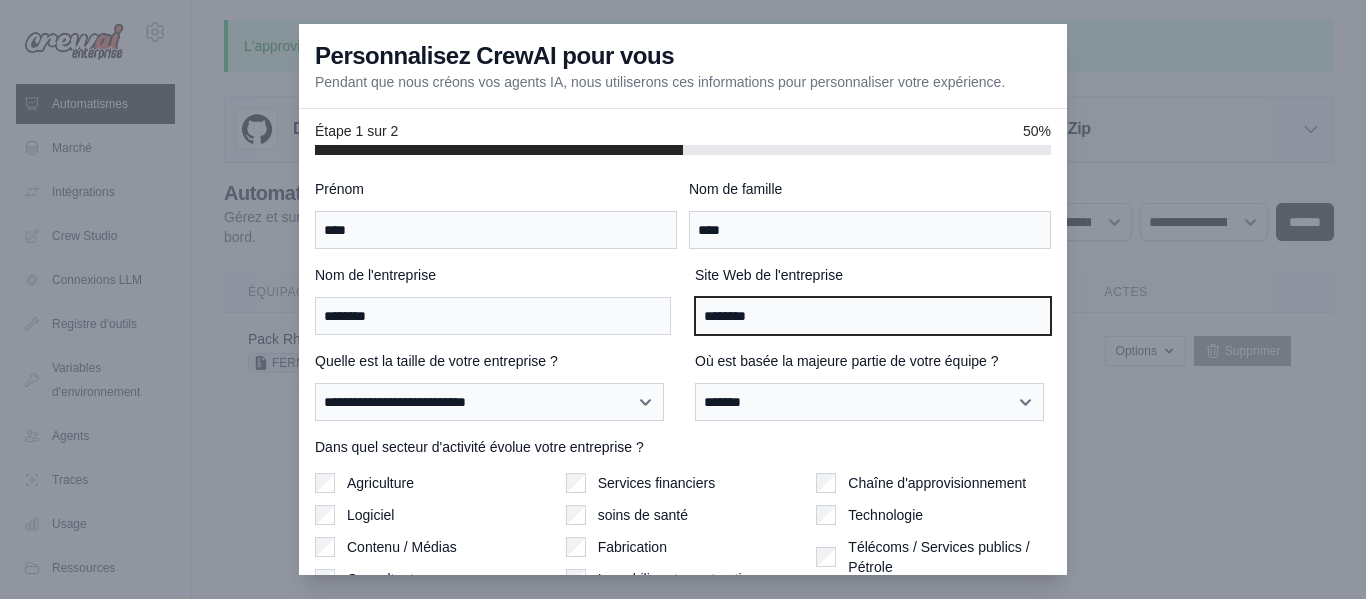 scroll, scrollTop: 154, scrollLeft: 0, axis: vertical 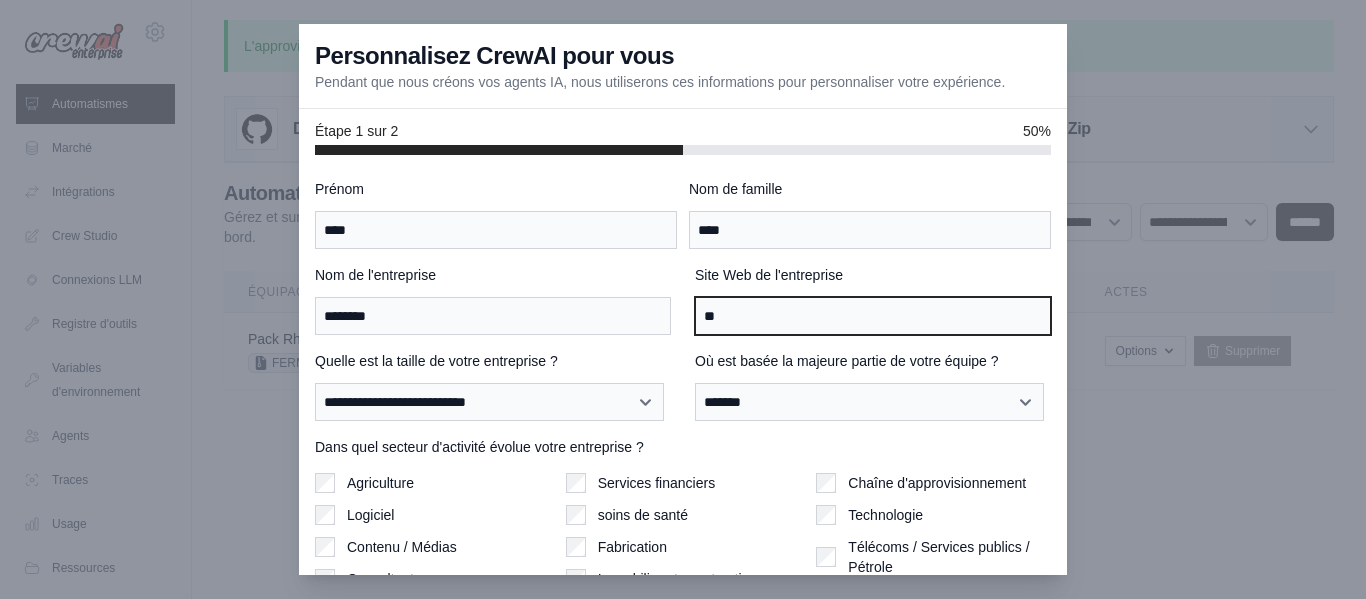 type on "*" 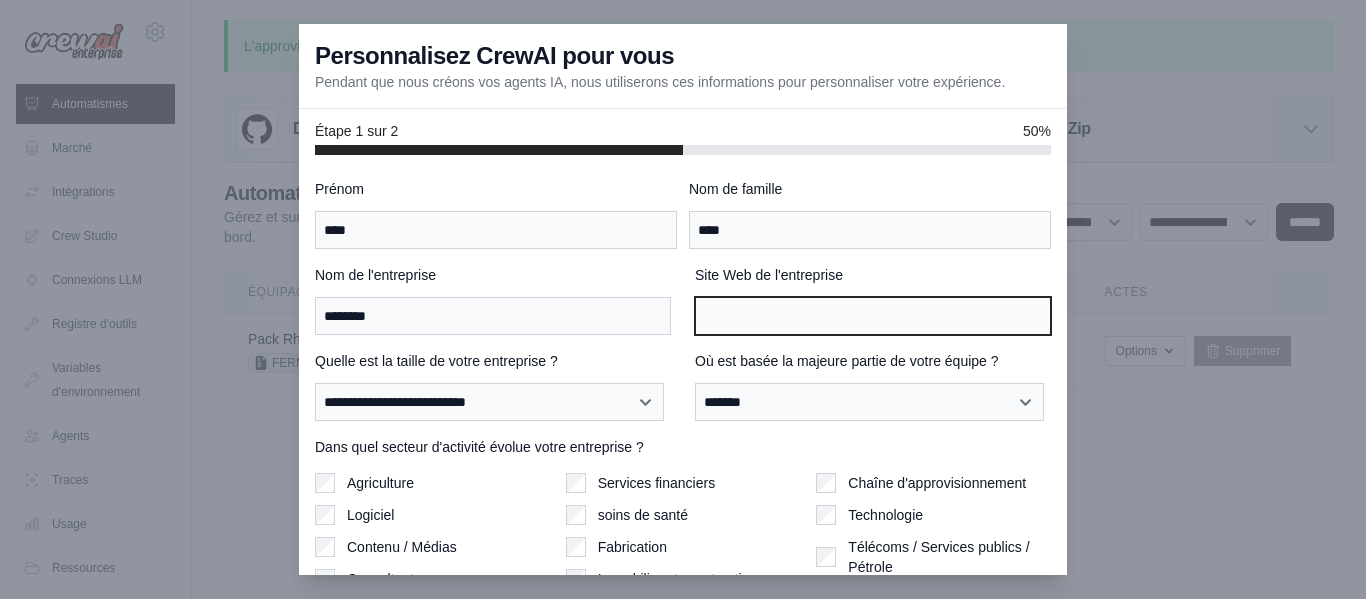 scroll, scrollTop: 154, scrollLeft: 0, axis: vertical 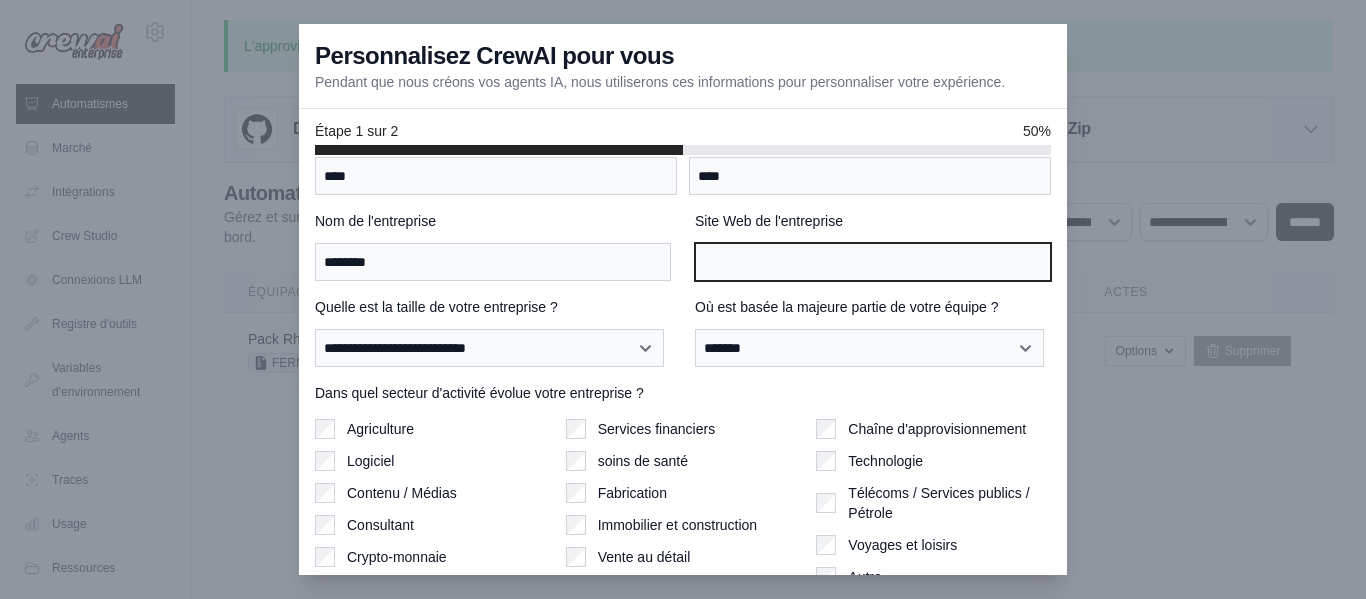 click on "Site Web de l'entreprise" at bounding box center [873, 262] 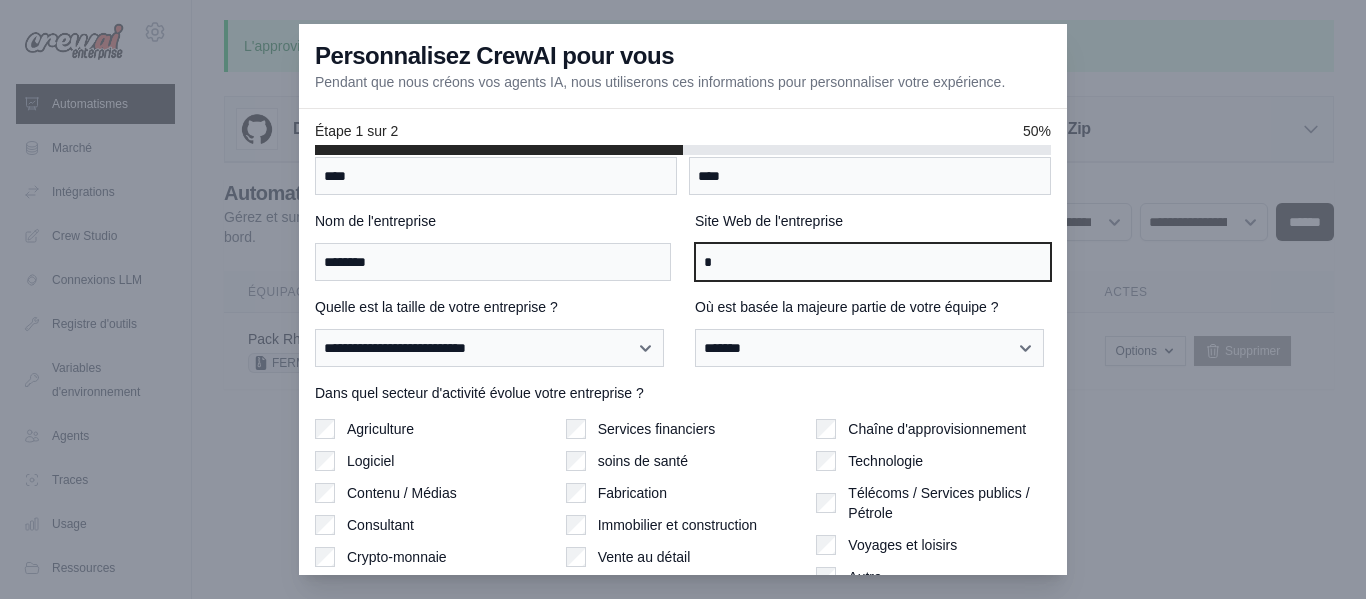 scroll, scrollTop: 154, scrollLeft: 0, axis: vertical 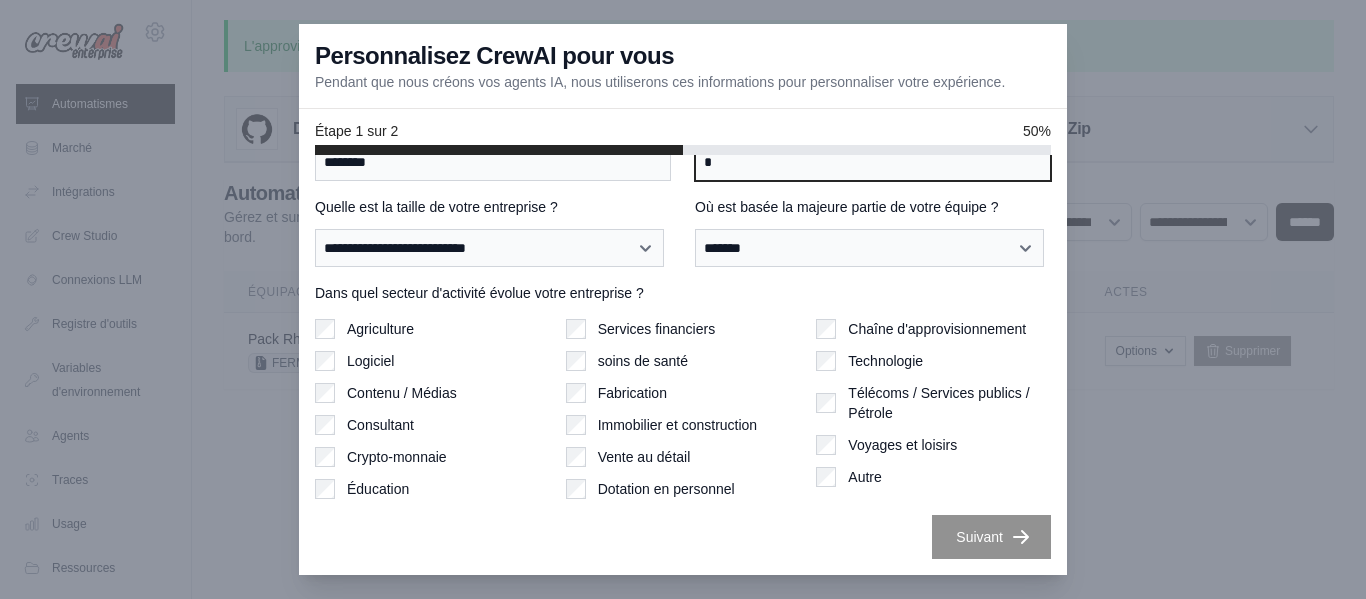 type on "*" 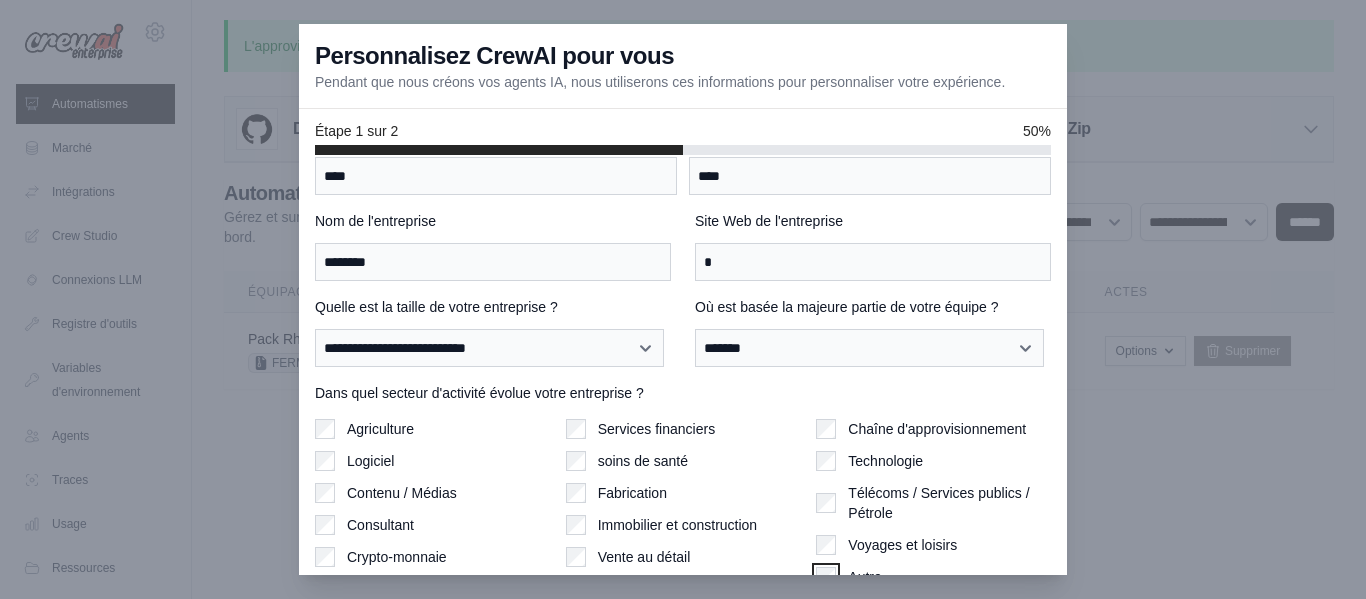 scroll, scrollTop: 154, scrollLeft: 0, axis: vertical 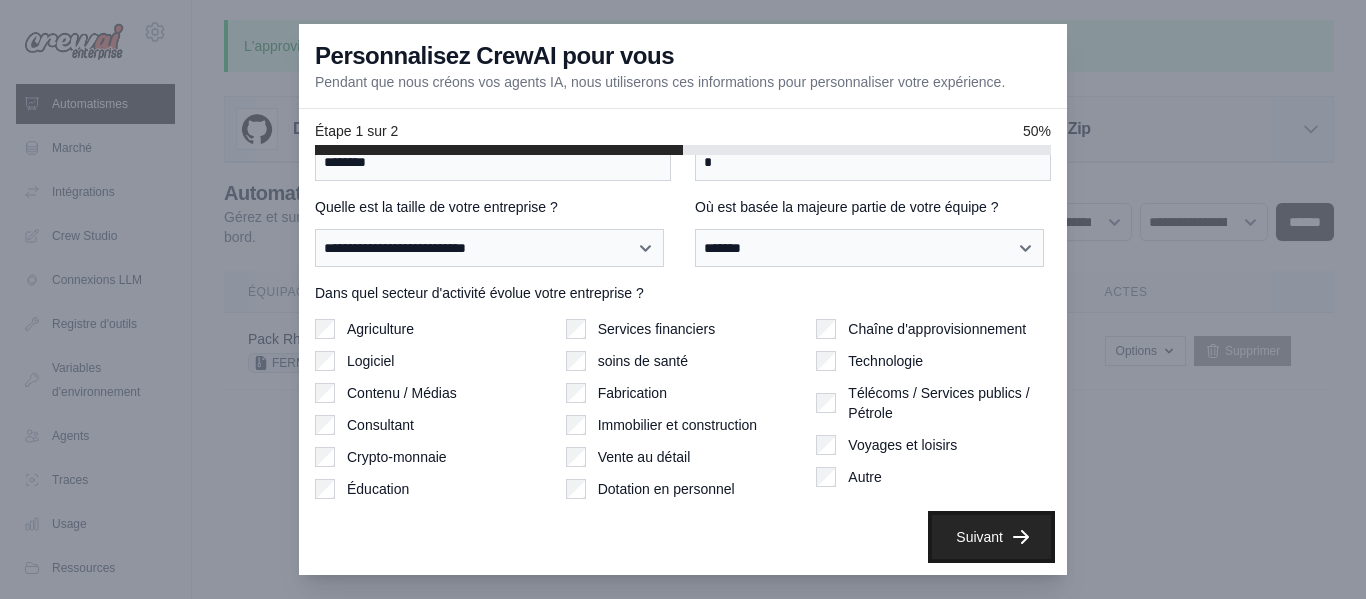 click on "Suivant" at bounding box center (979, 537) 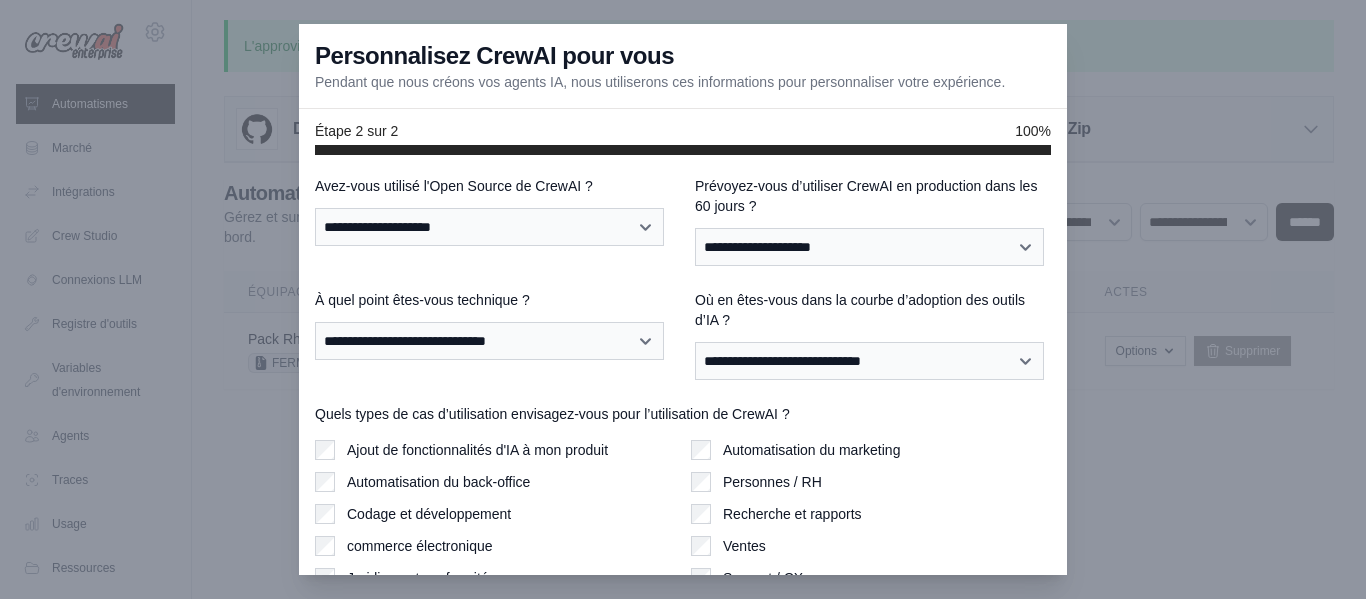 scroll, scrollTop: 0, scrollLeft: 0, axis: both 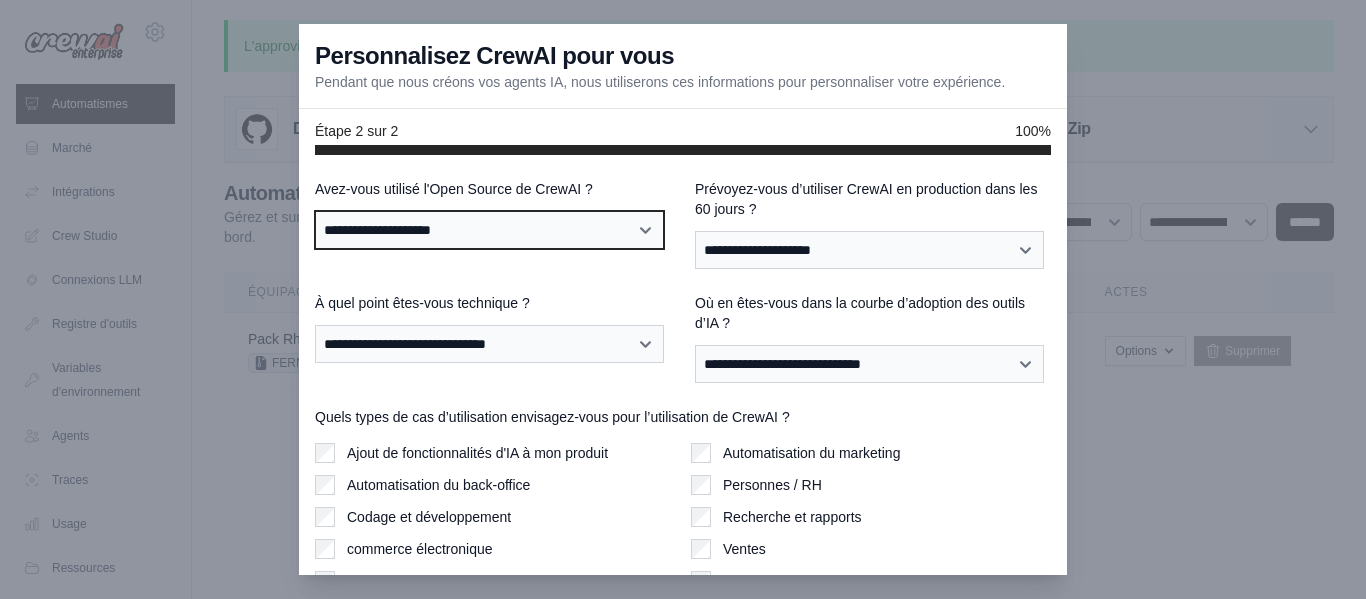 click on "**********" at bounding box center [489, 230] 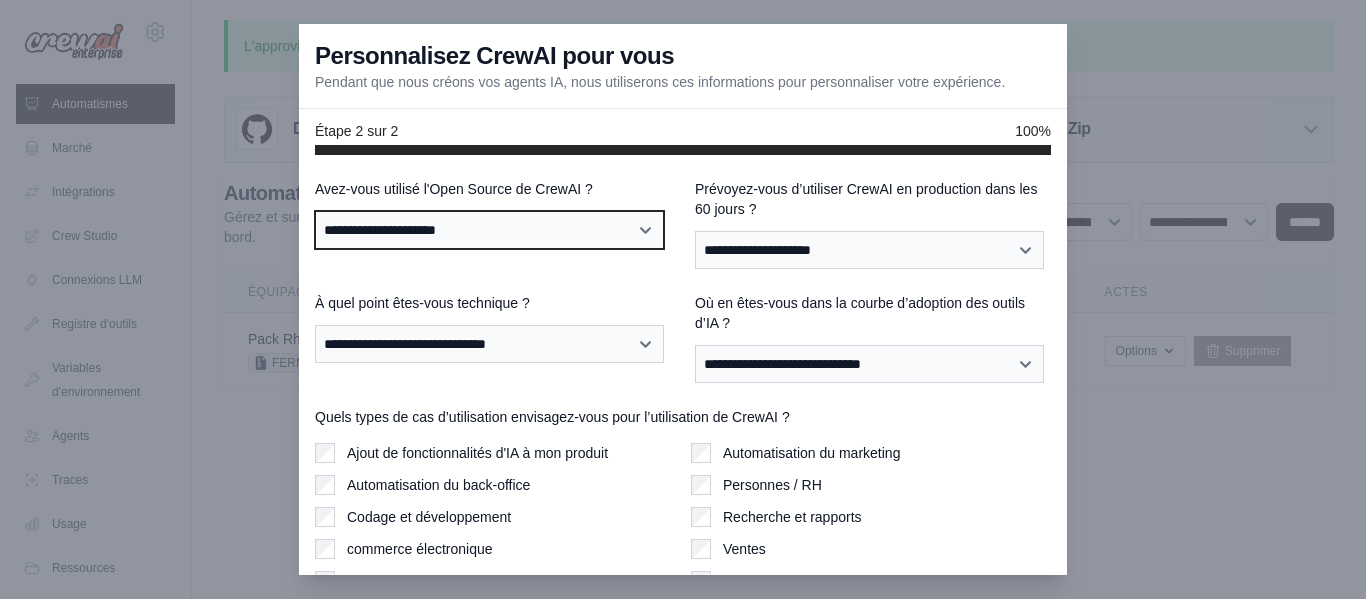 click on "**********" at bounding box center (489, 230) 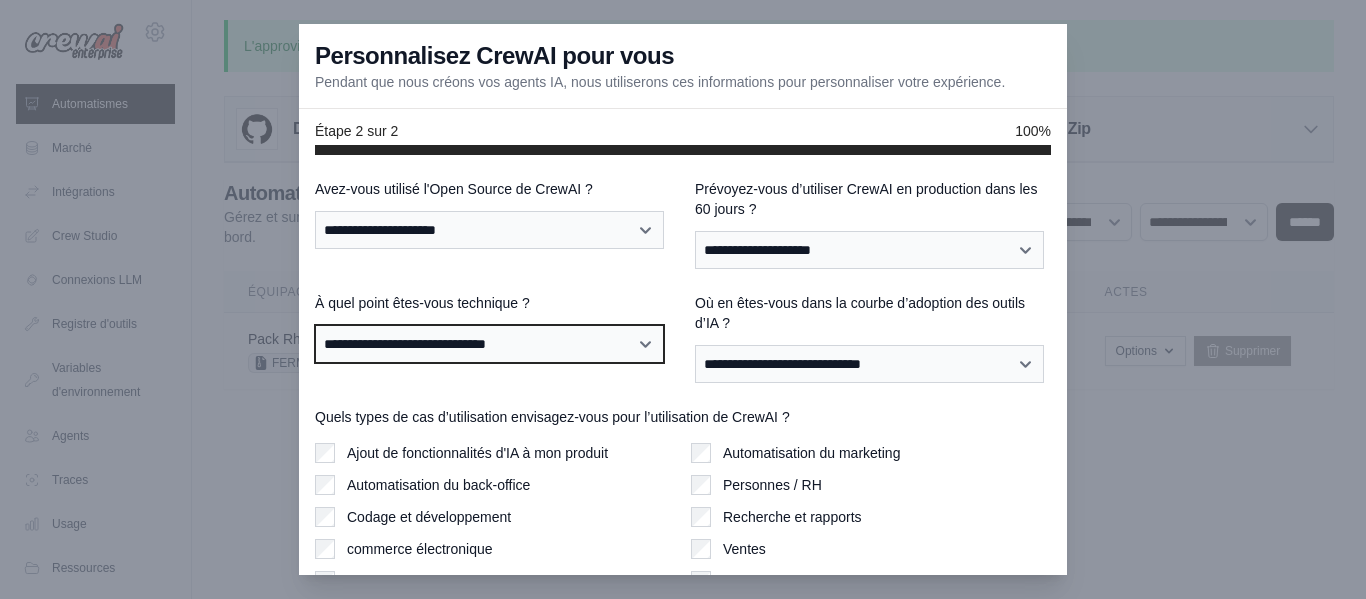 click on "**********" at bounding box center [489, 344] 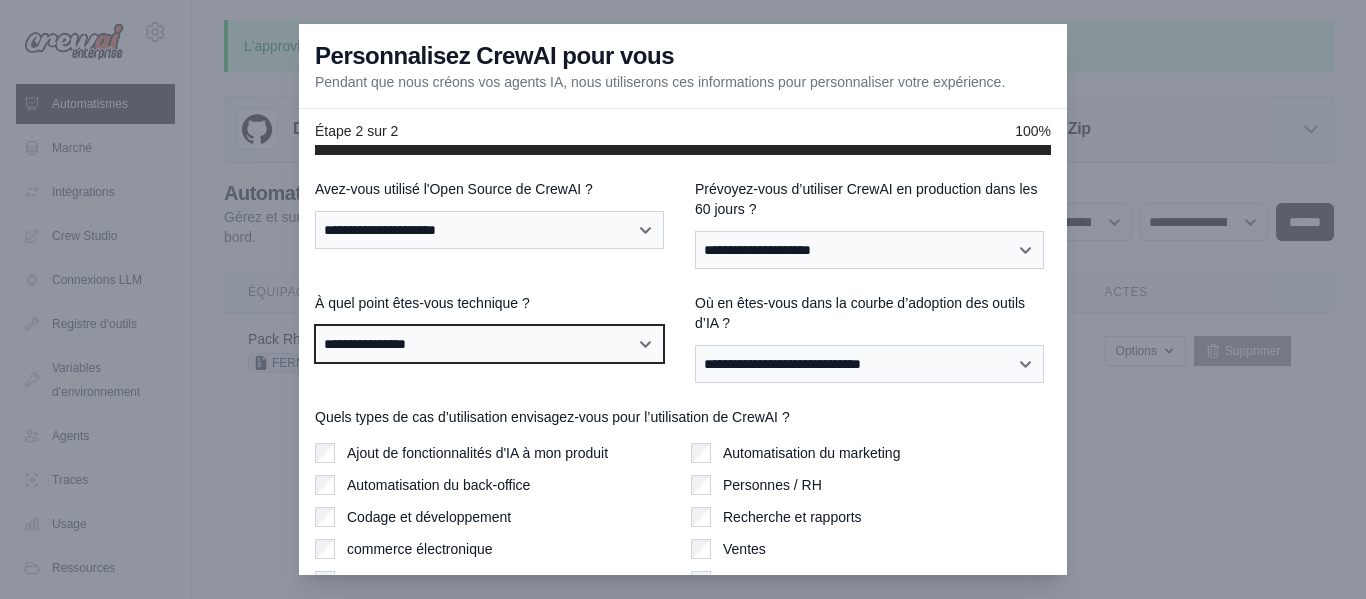 click on "**********" at bounding box center [489, 344] 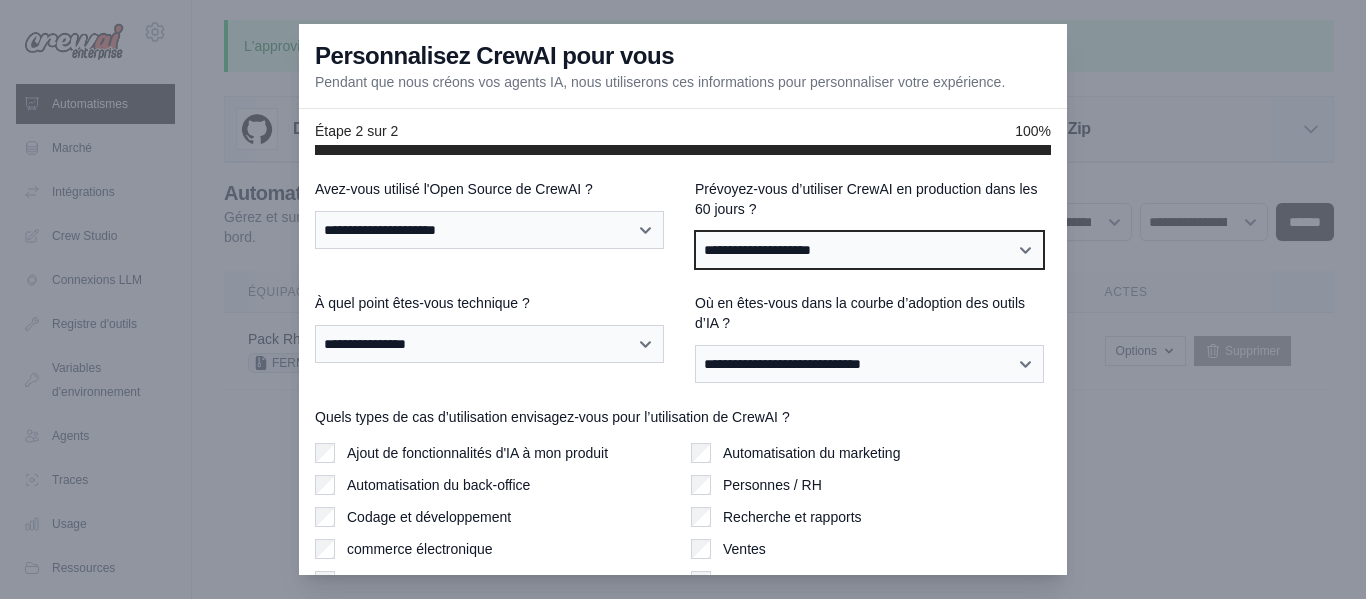 click on "**********" at bounding box center [869, 250] 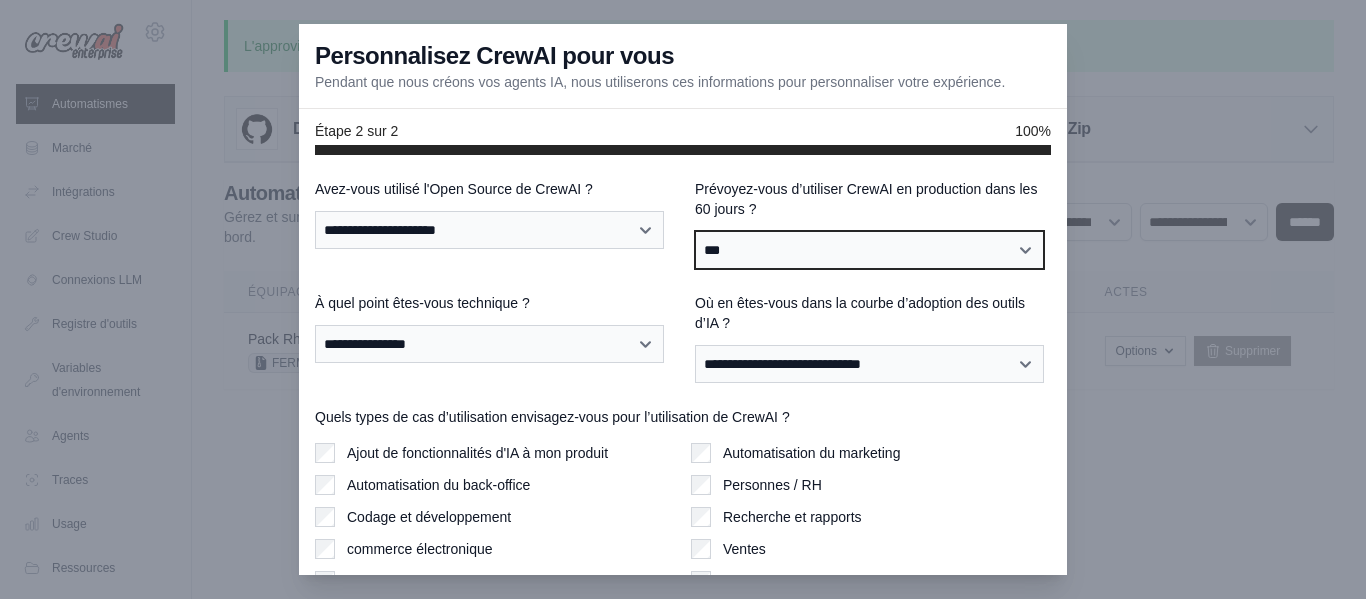 click on "**********" at bounding box center [869, 250] 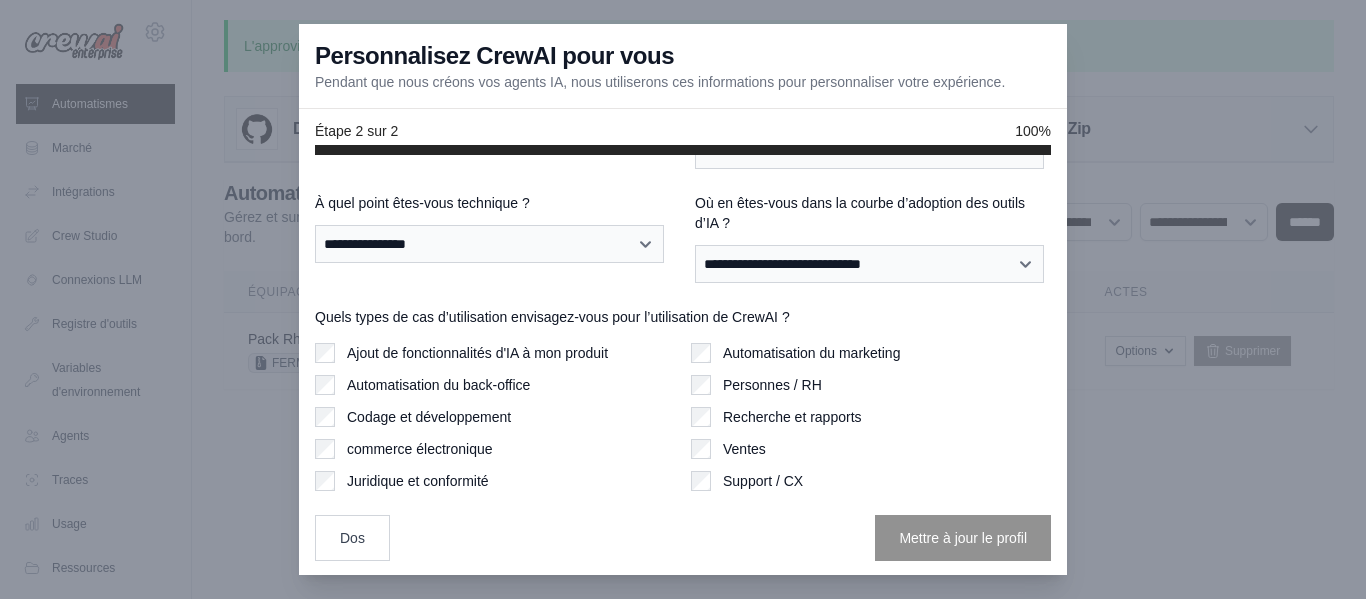 click on "**********" at bounding box center [683, 364] 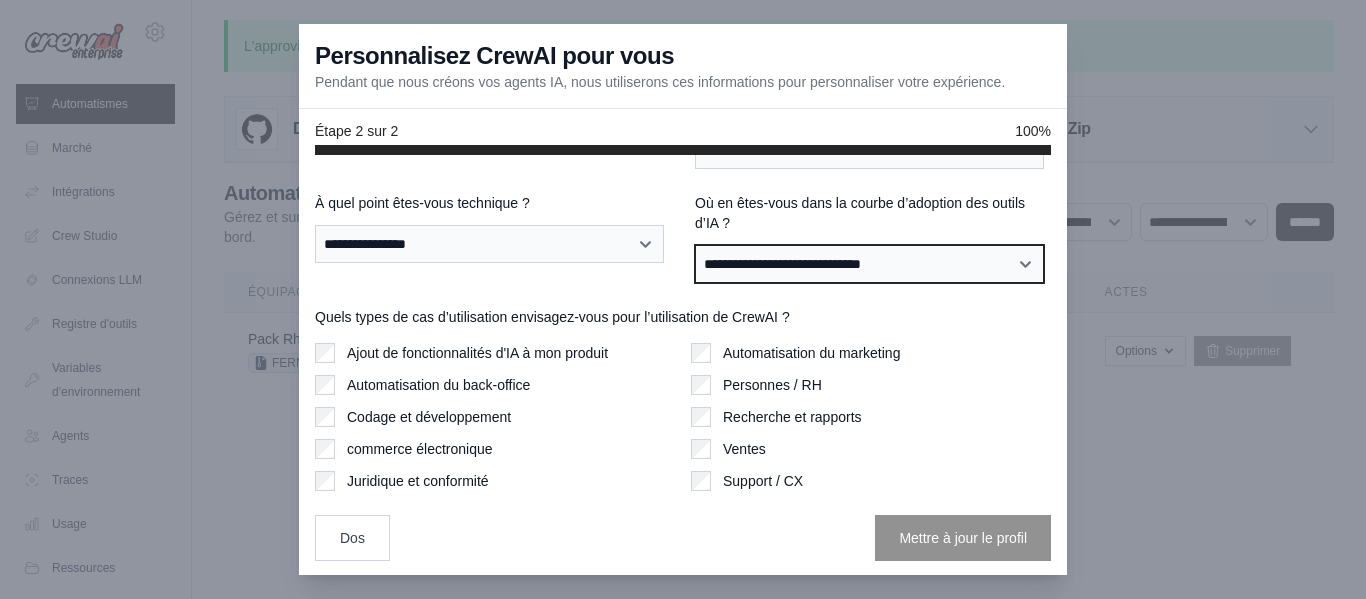 click on "**********" at bounding box center (869, 264) 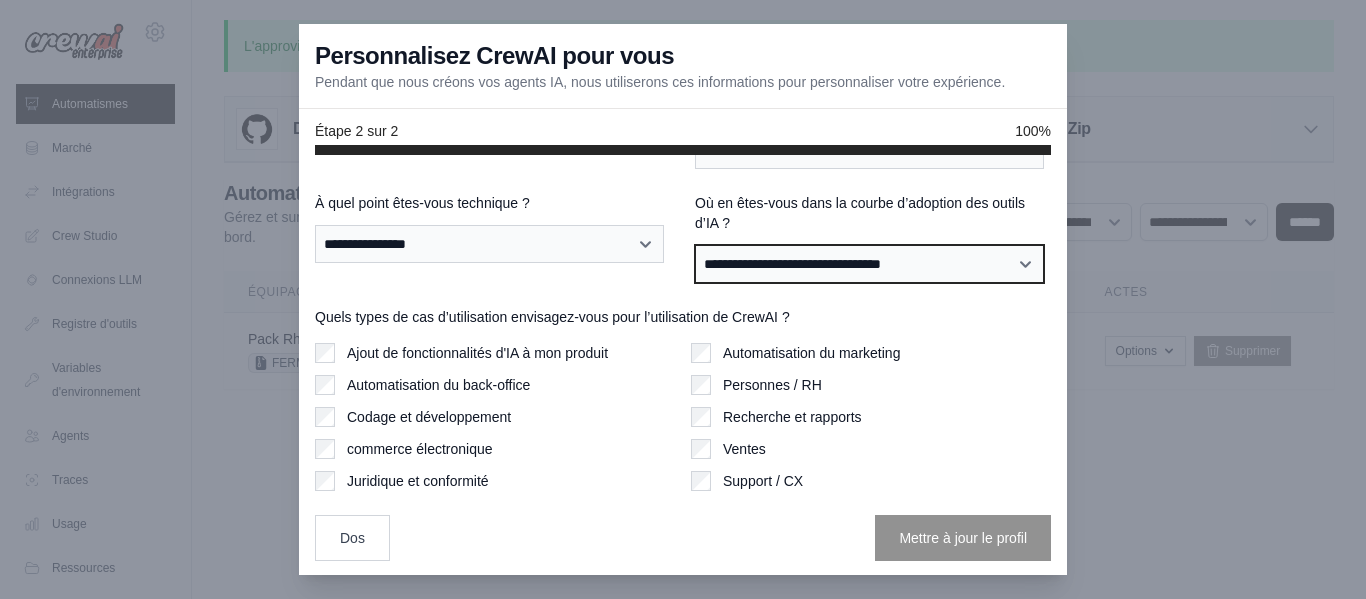 click on "**********" at bounding box center [869, 264] 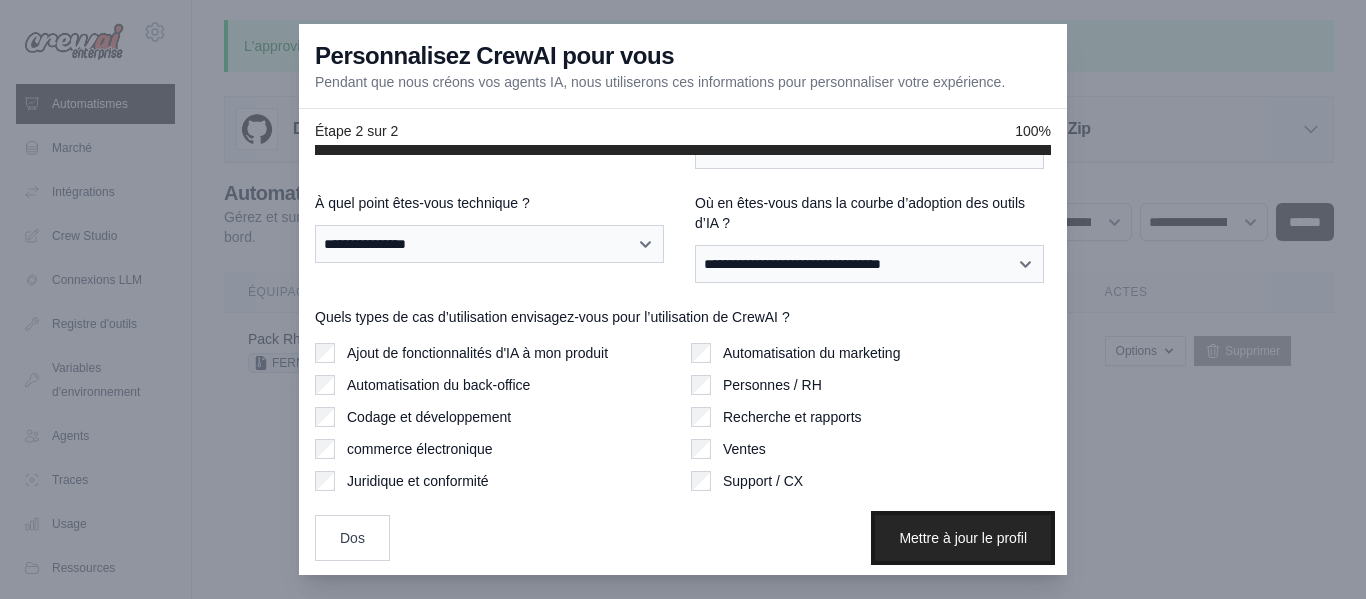click on "Mettre à jour le profil" at bounding box center [963, 538] 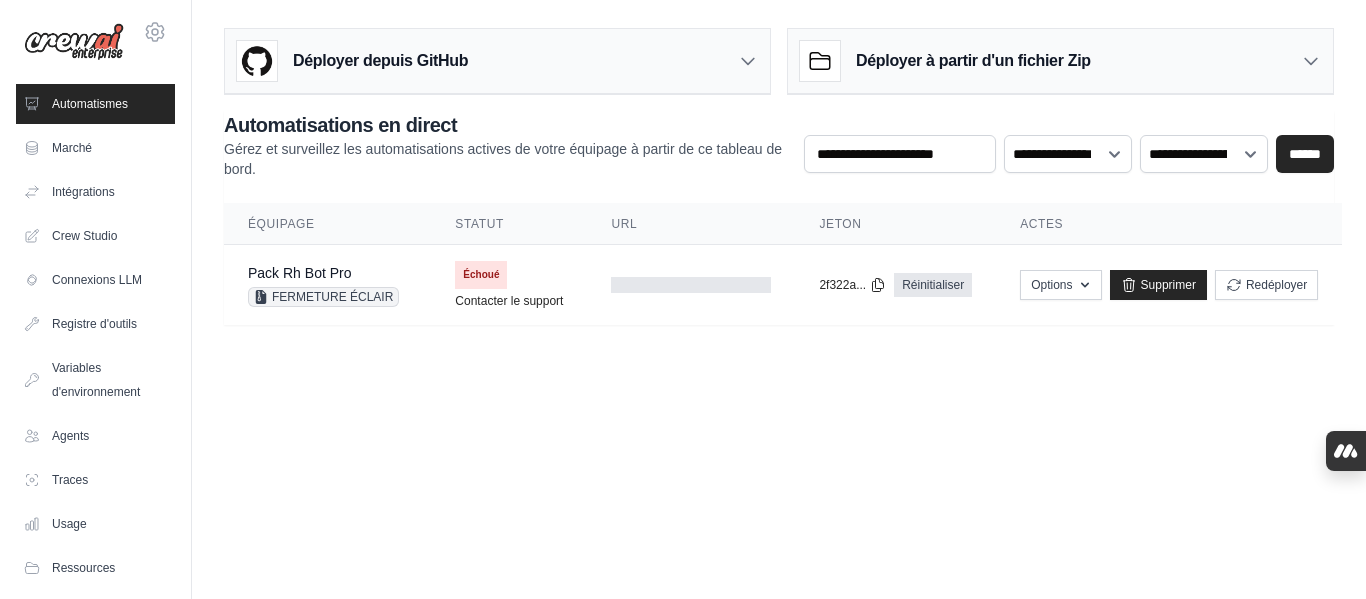 scroll, scrollTop: 0, scrollLeft: 0, axis: both 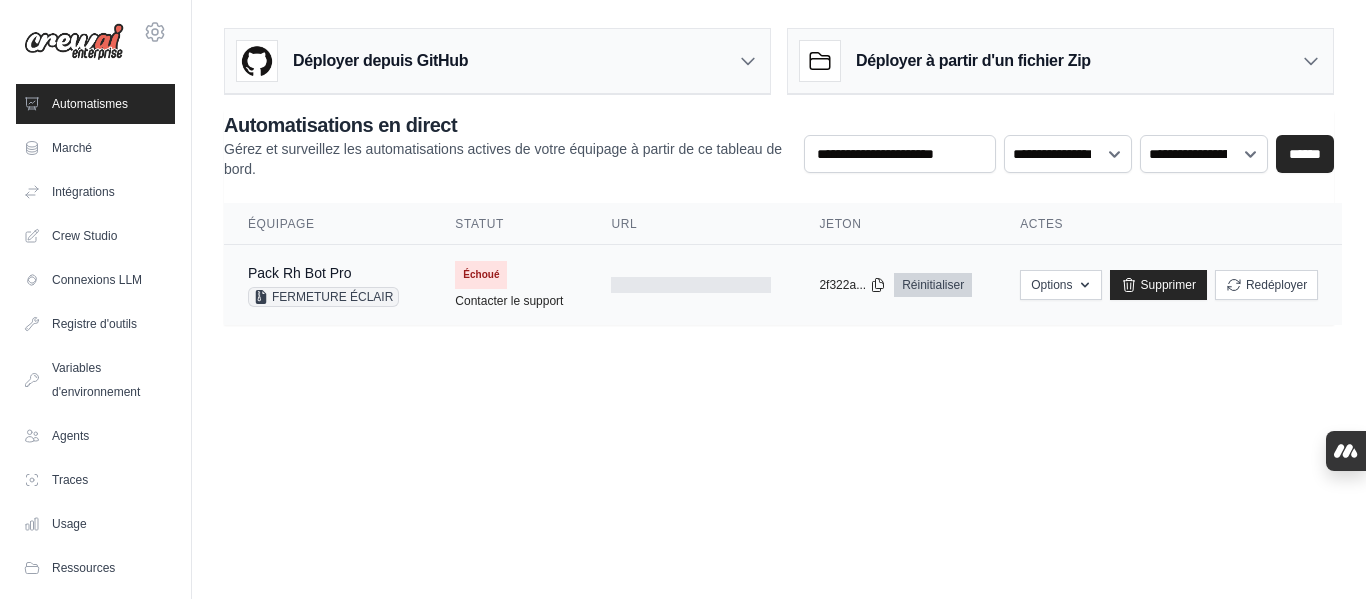 click on "Réinitialiser" at bounding box center [933, 285] 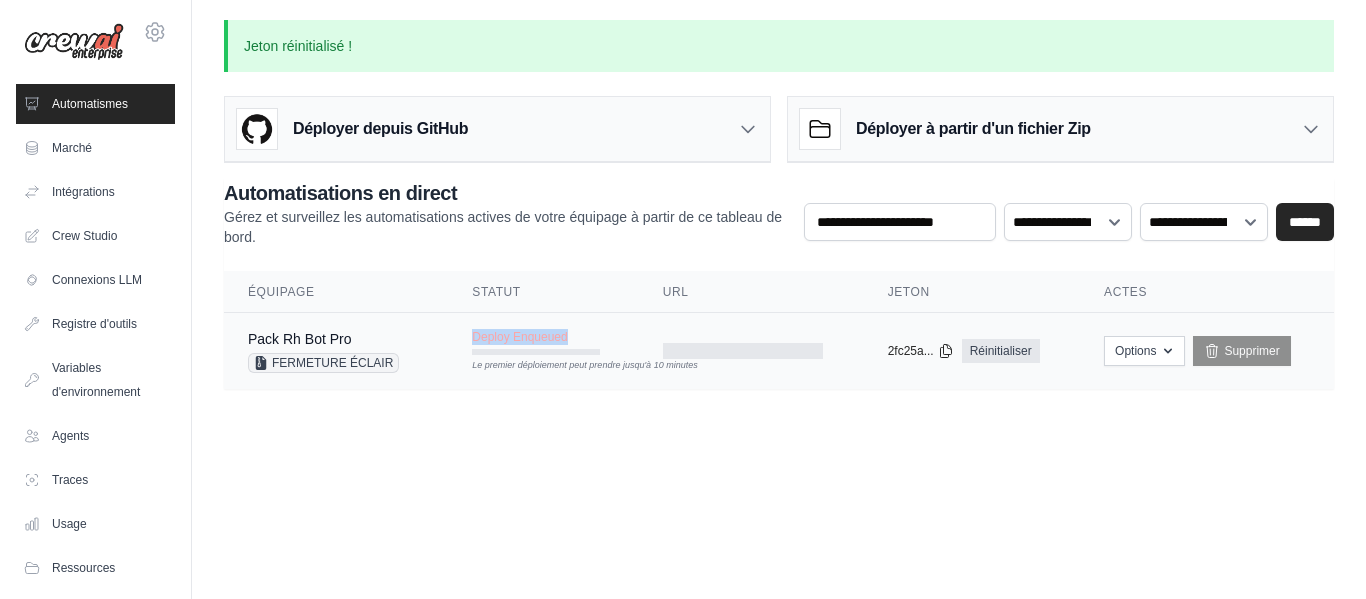 drag, startPoint x: 466, startPoint y: 329, endPoint x: 574, endPoint y: 339, distance: 108.461975 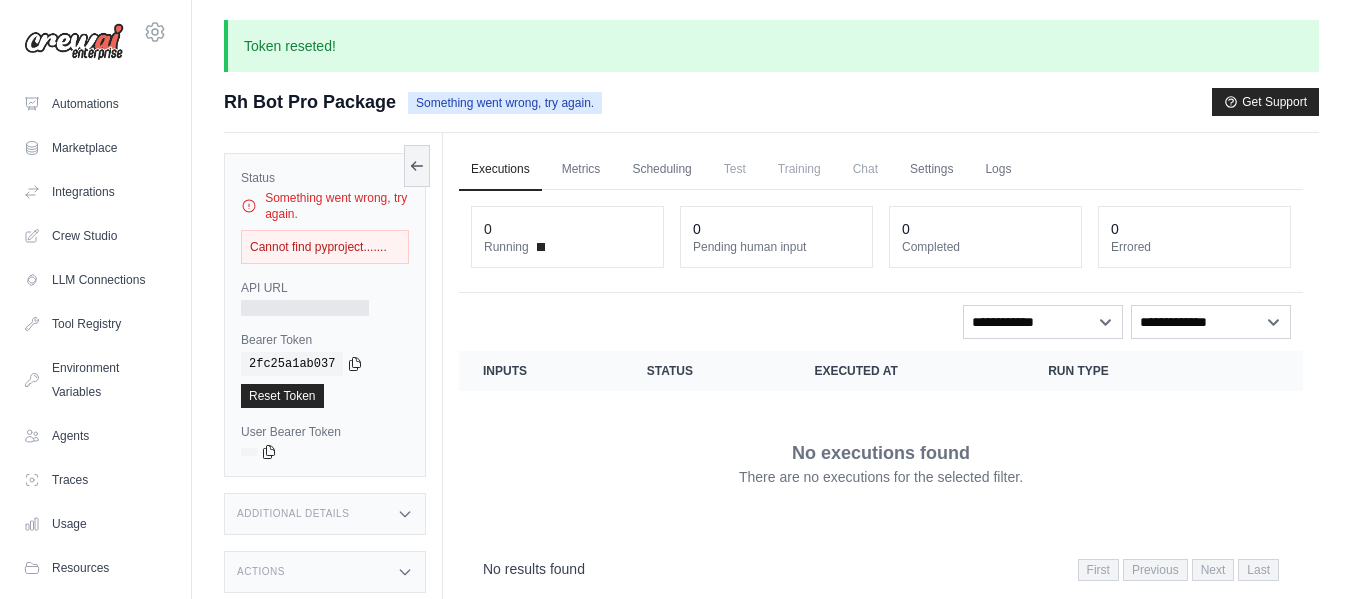 scroll, scrollTop: 0, scrollLeft: 0, axis: both 